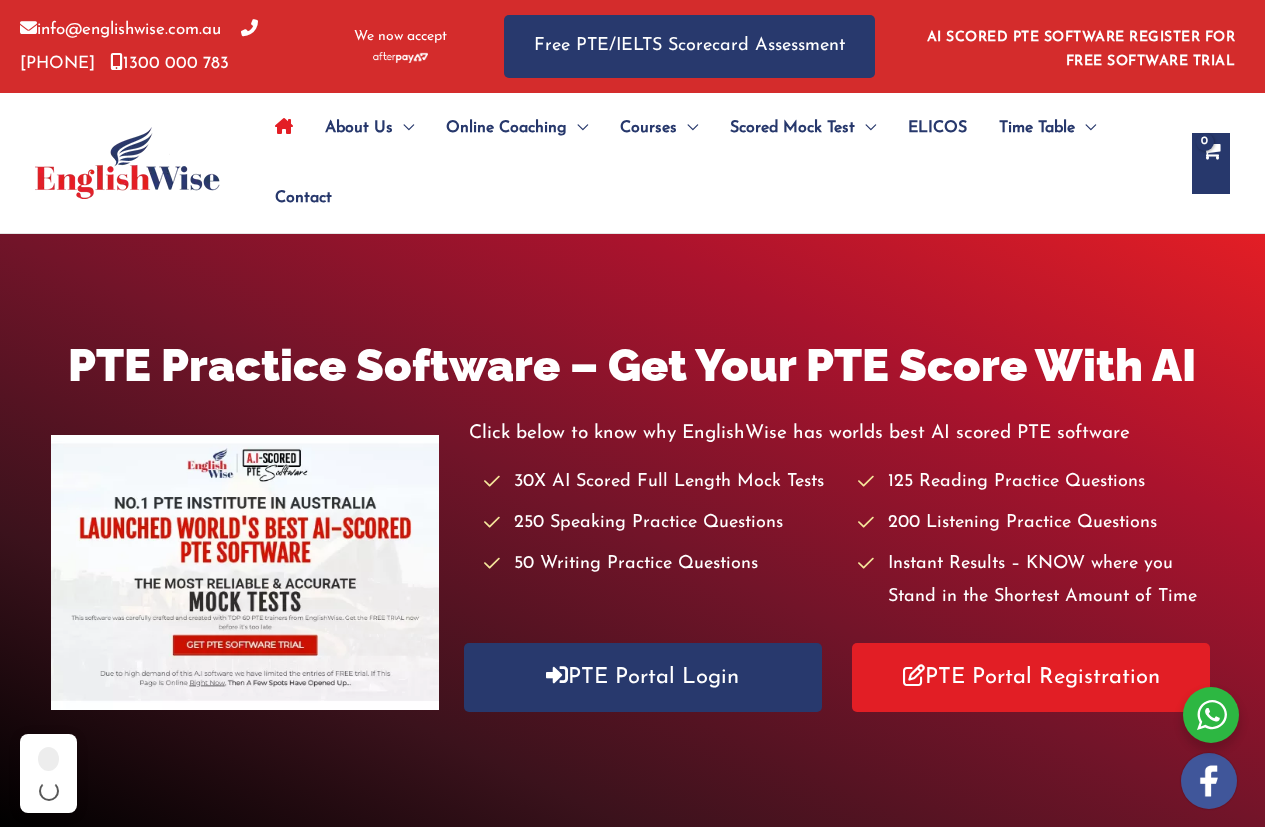 scroll, scrollTop: 0, scrollLeft: 0, axis: both 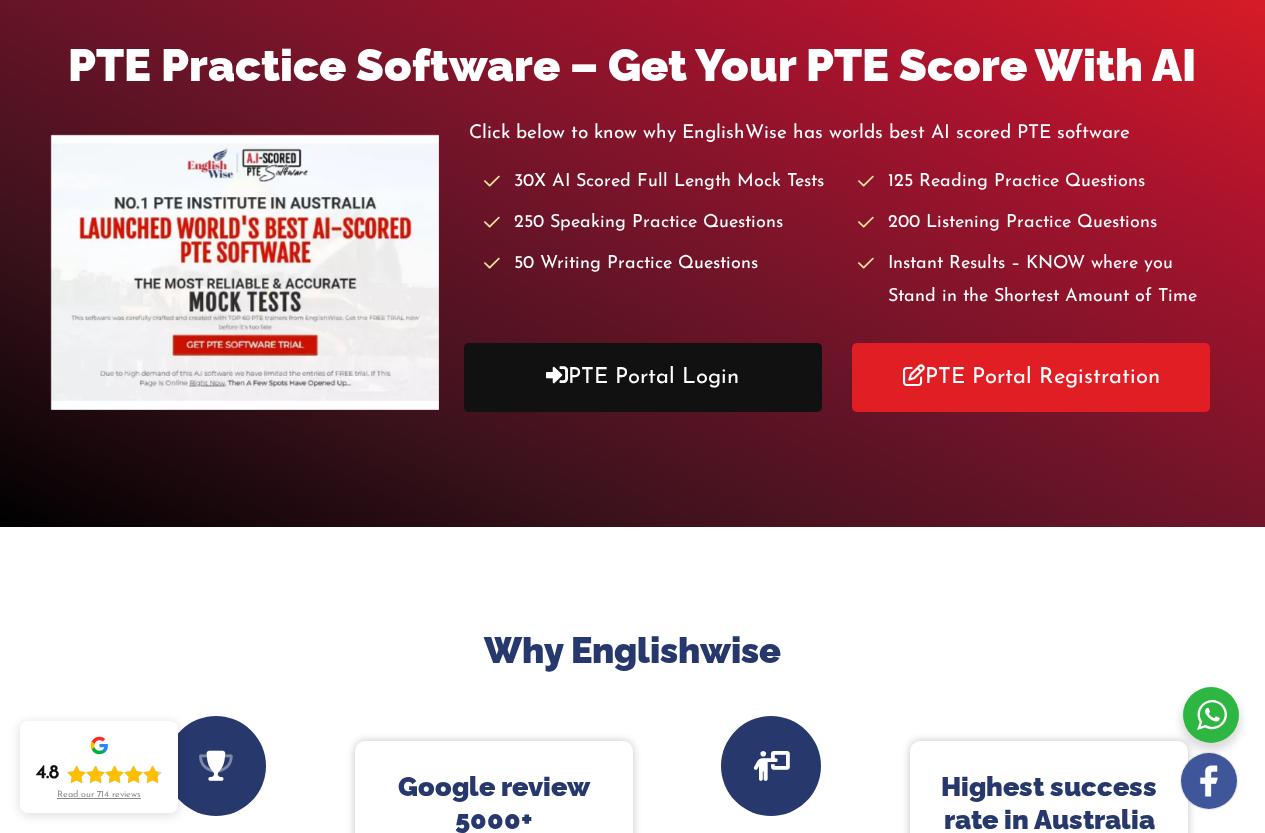 click on "PTE Portal Login" at bounding box center [643, 377] 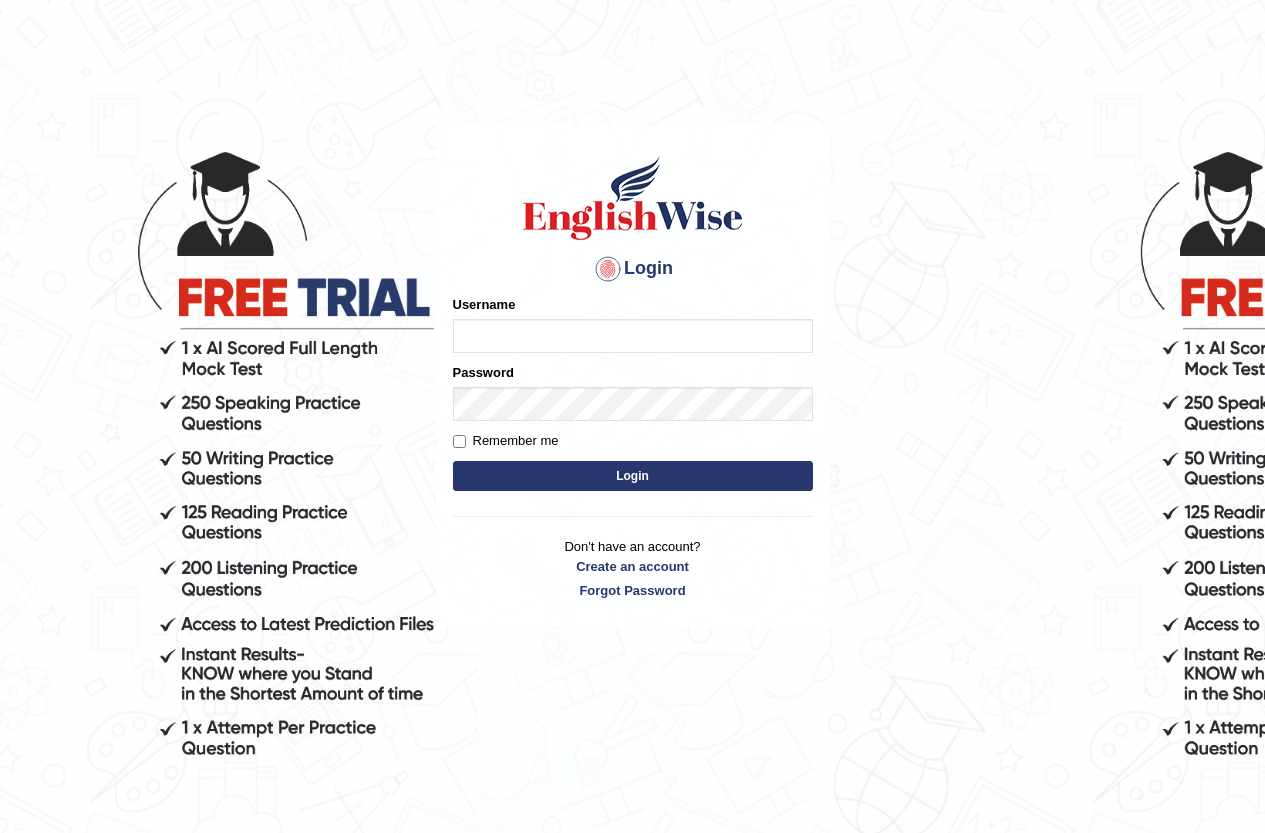 scroll, scrollTop: 0, scrollLeft: 0, axis: both 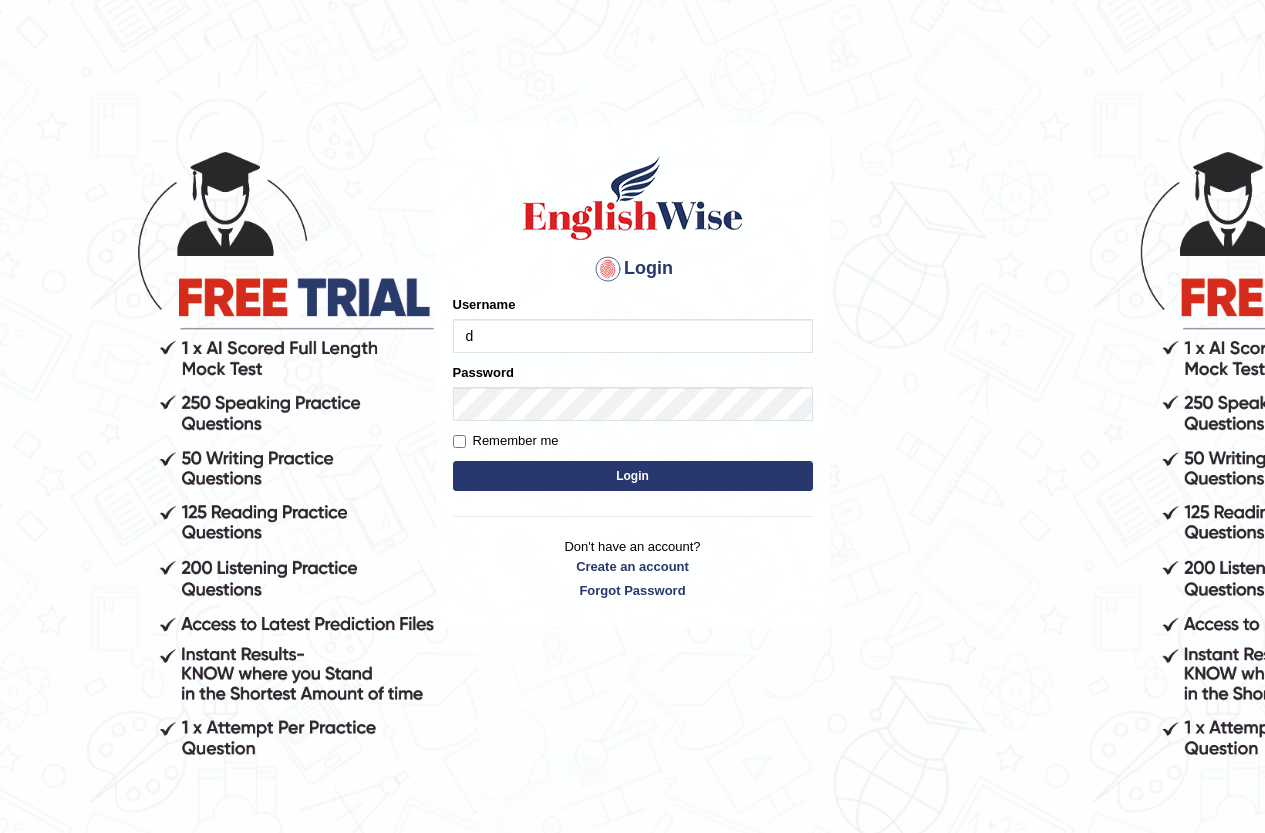 type on "dilarae" 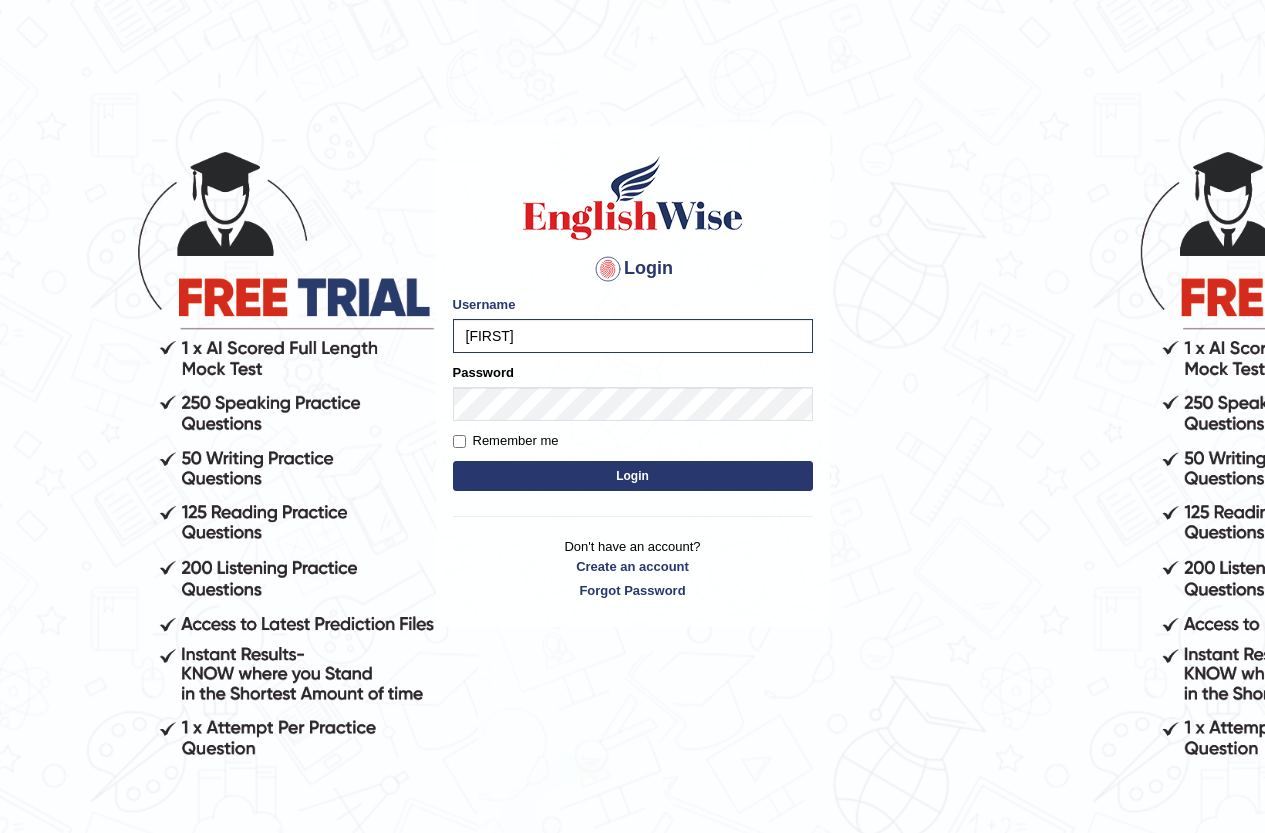 click on "Login" at bounding box center (633, 476) 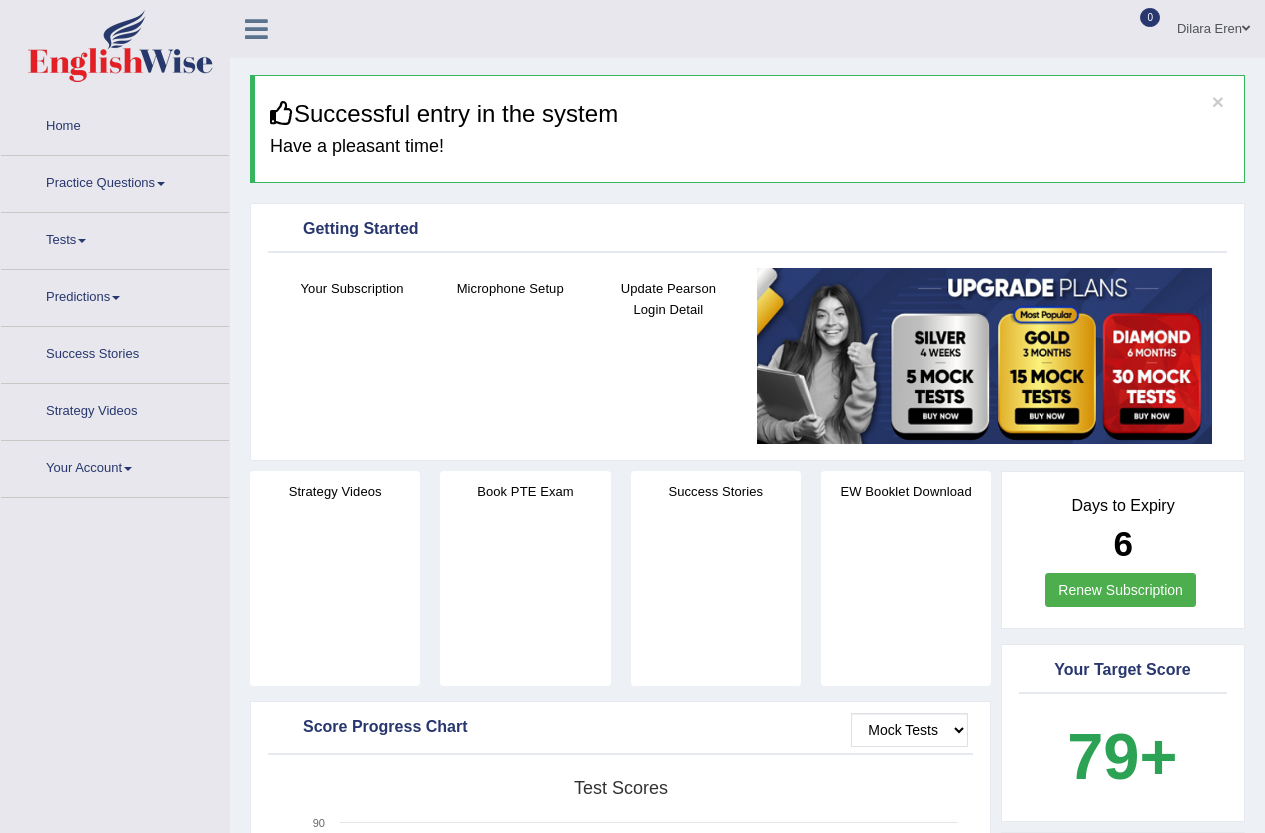 scroll, scrollTop: 0, scrollLeft: 0, axis: both 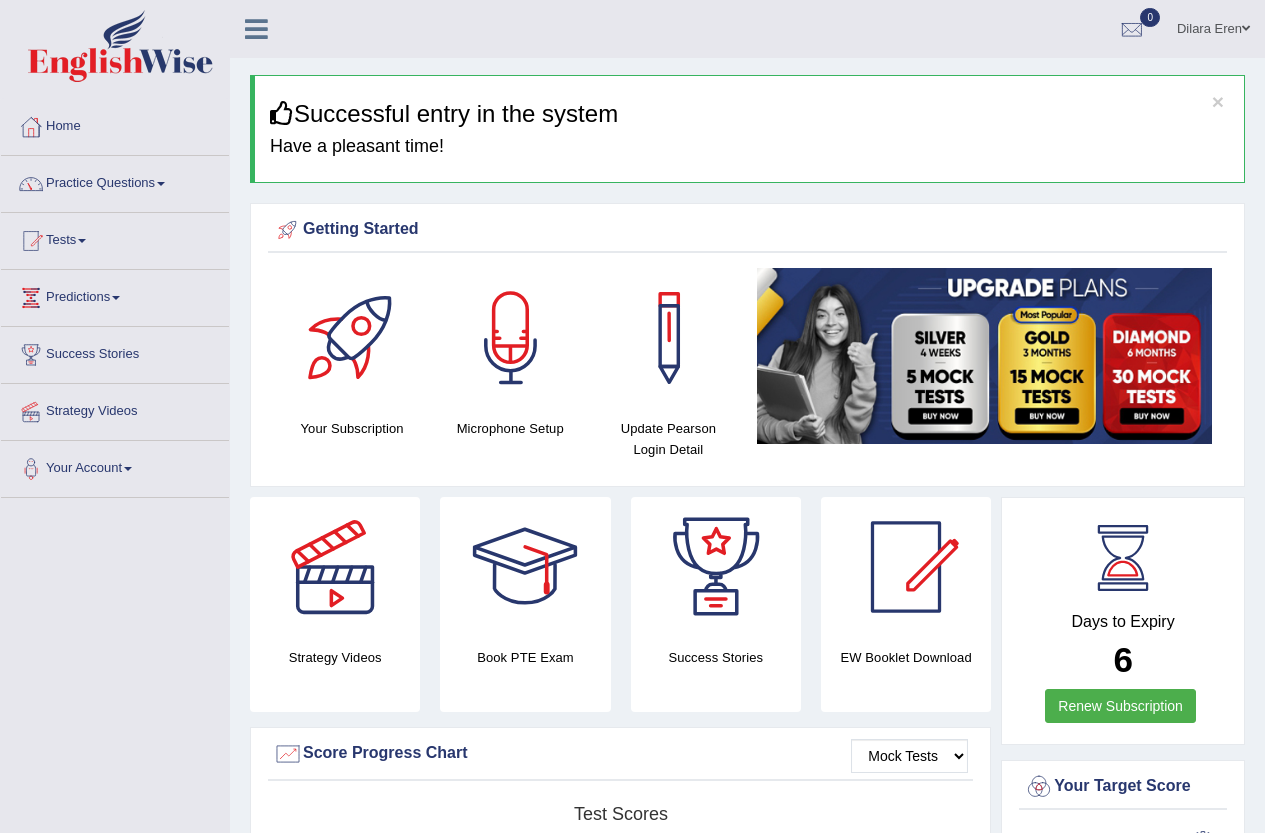 click on "Practice Questions" at bounding box center (115, 181) 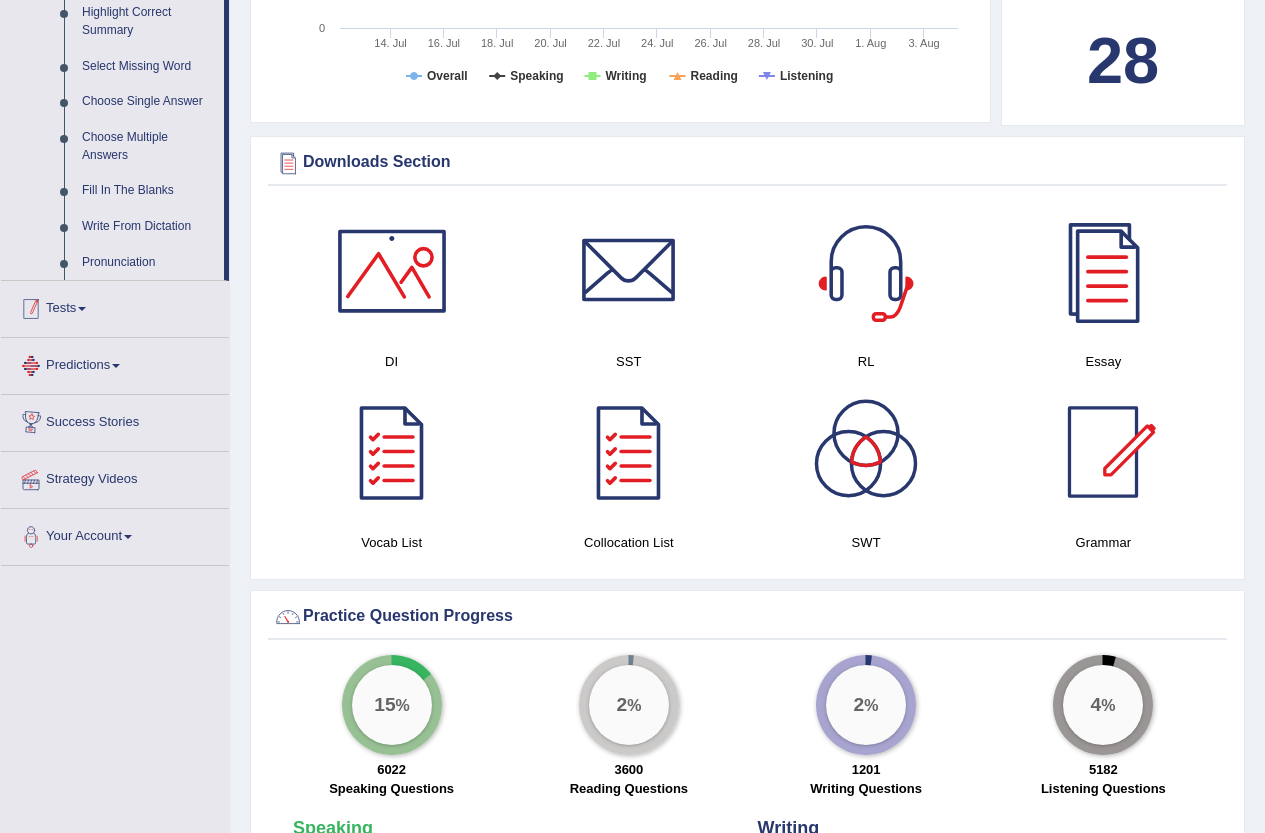 click on "Tests" at bounding box center (115, 306) 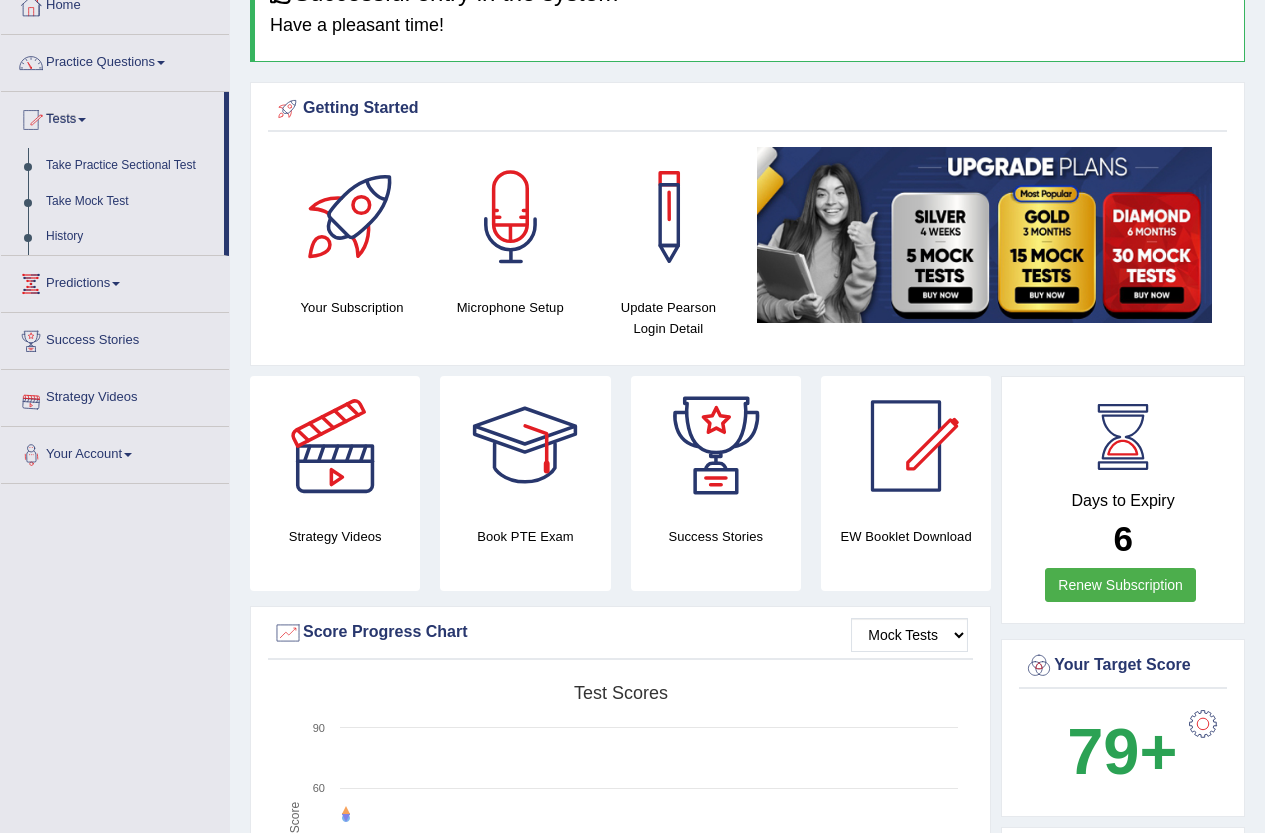 scroll, scrollTop: 38, scrollLeft: 0, axis: vertical 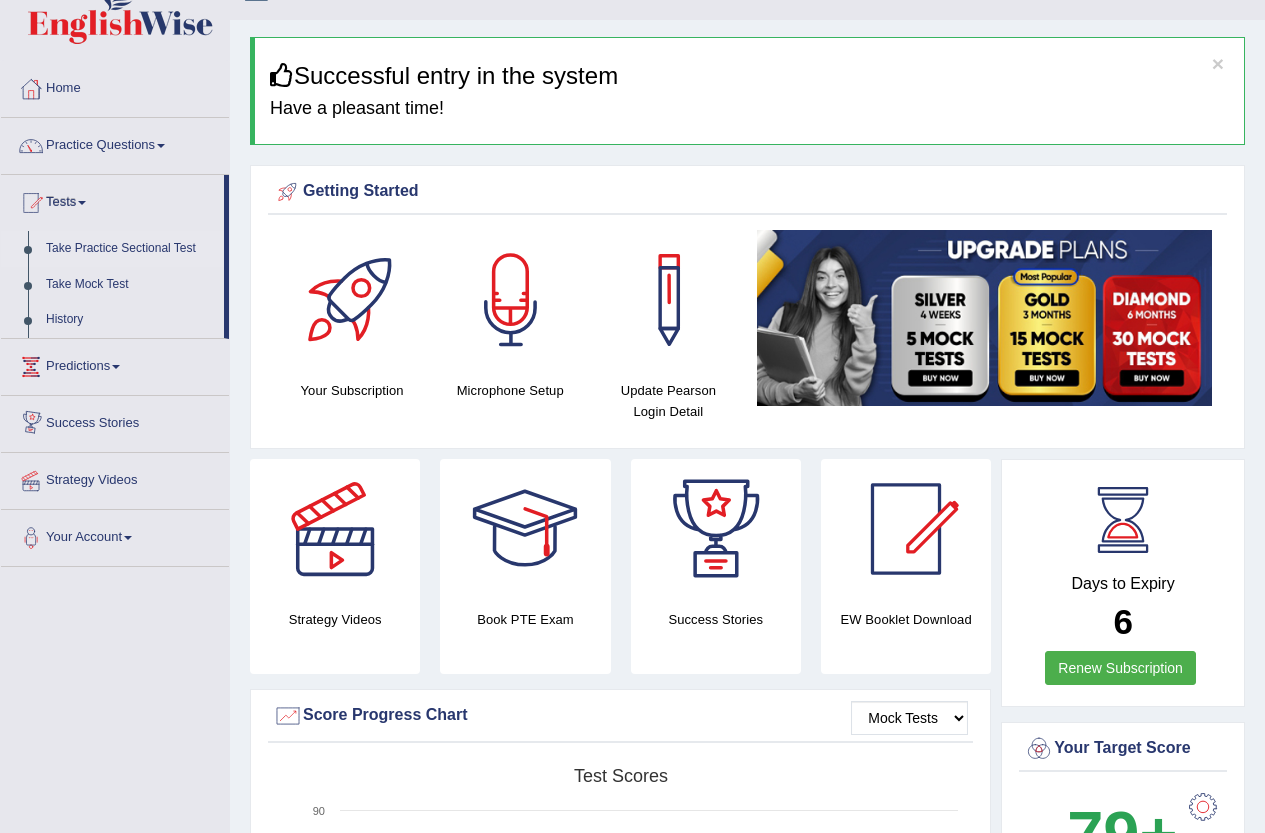 click on "Take Practice Sectional Test" at bounding box center (130, 249) 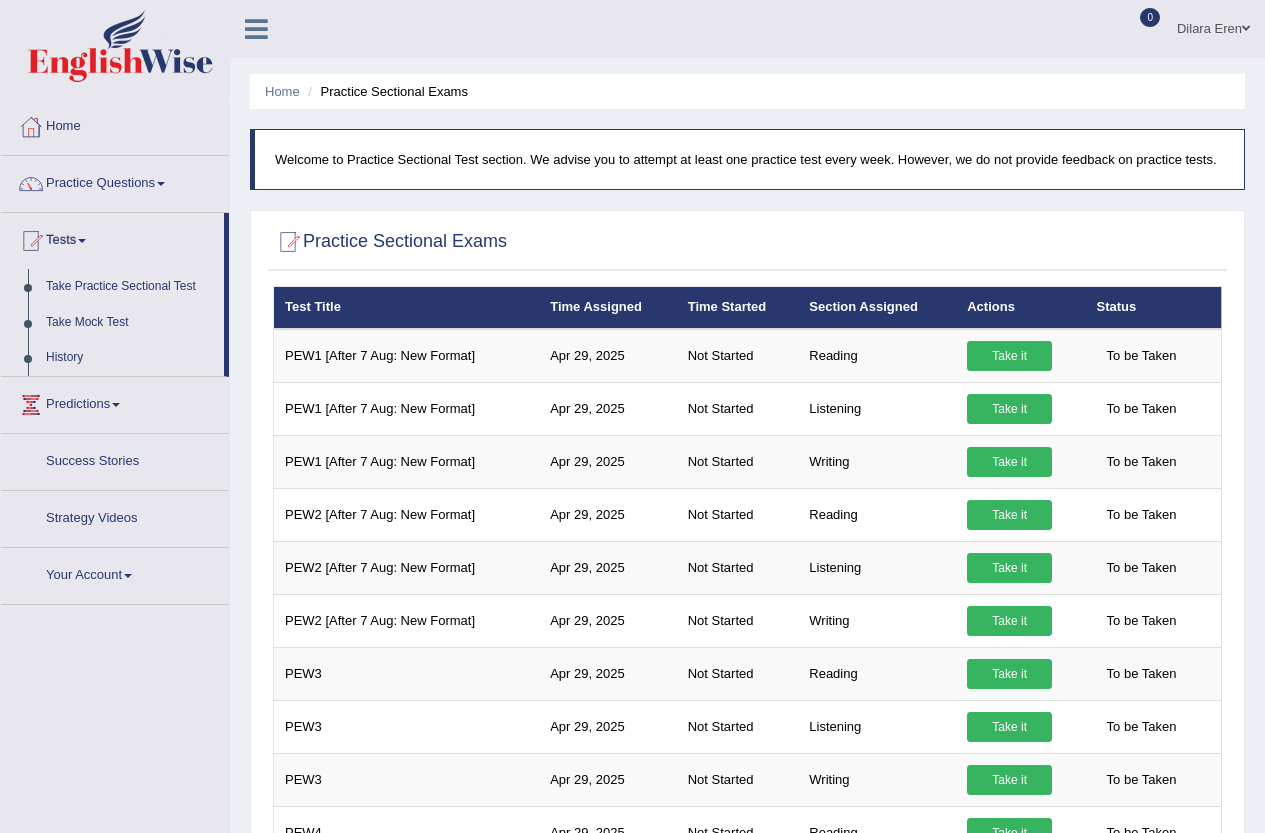 scroll, scrollTop: 0, scrollLeft: 0, axis: both 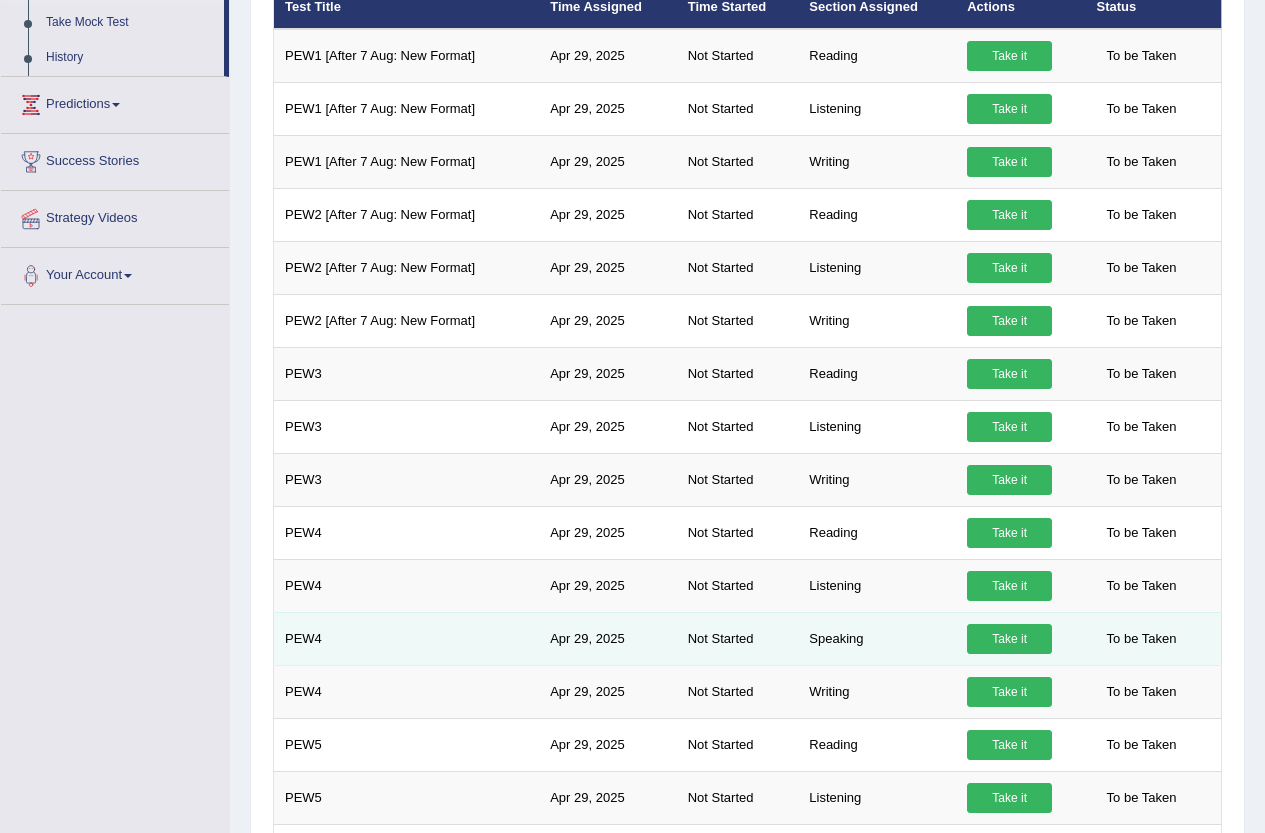 click on "Take it" at bounding box center [1009, 639] 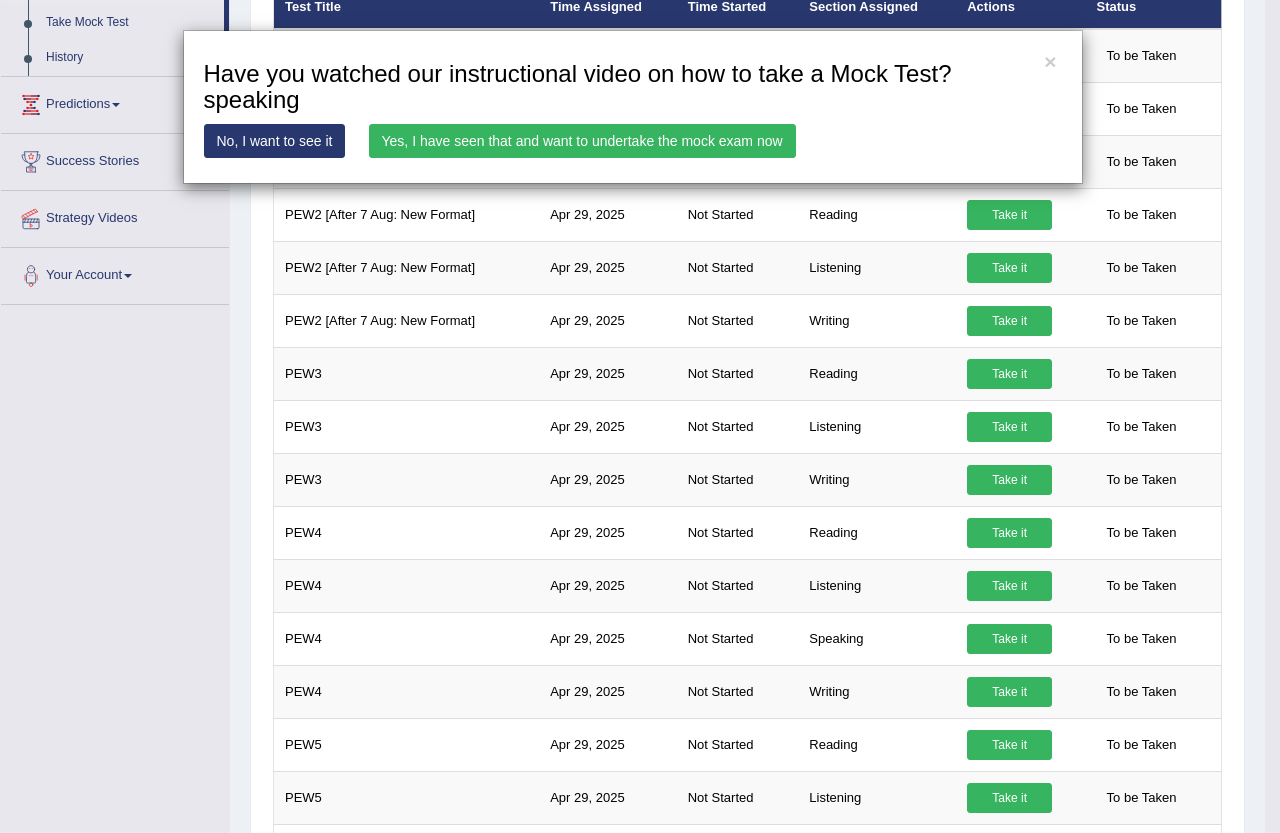 click on "Yes, I have seen that and want to undertake the mock exam now" at bounding box center [582, 141] 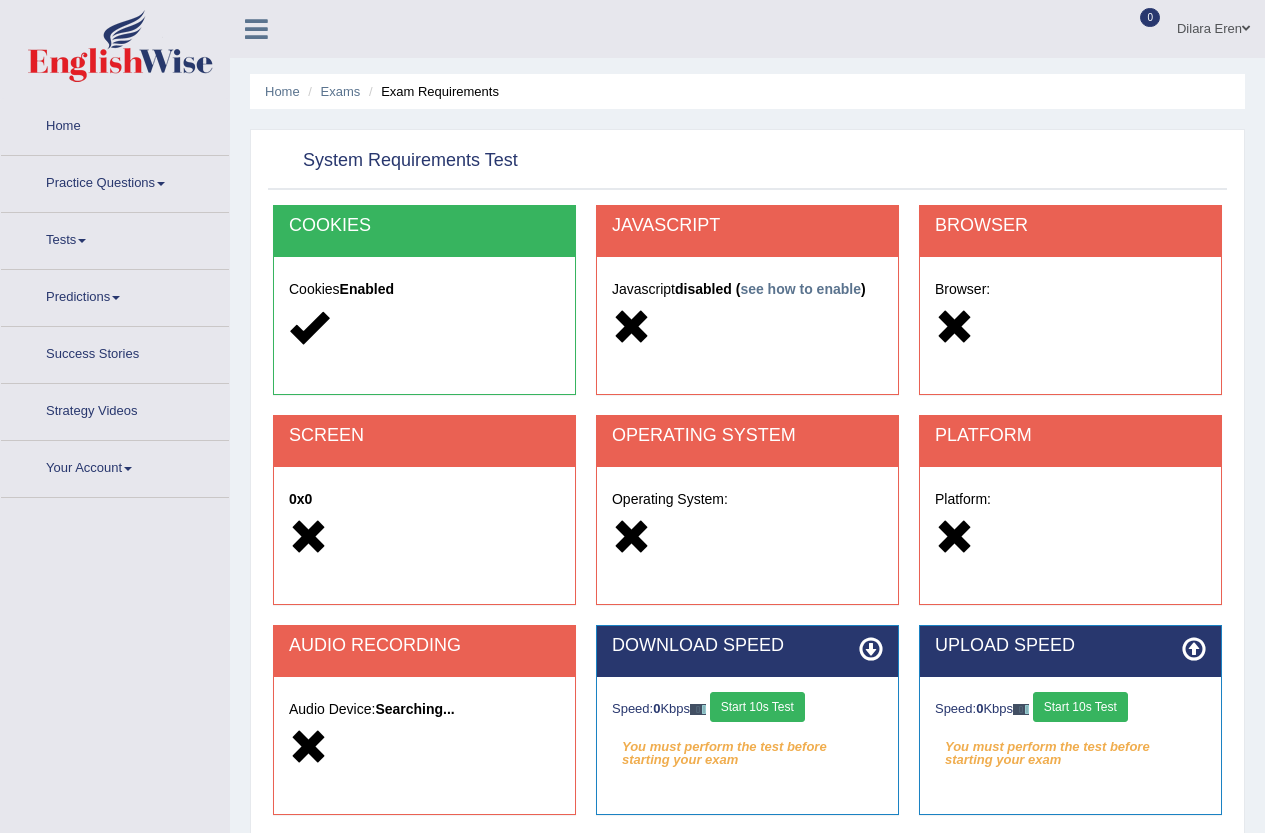 scroll, scrollTop: 0, scrollLeft: 0, axis: both 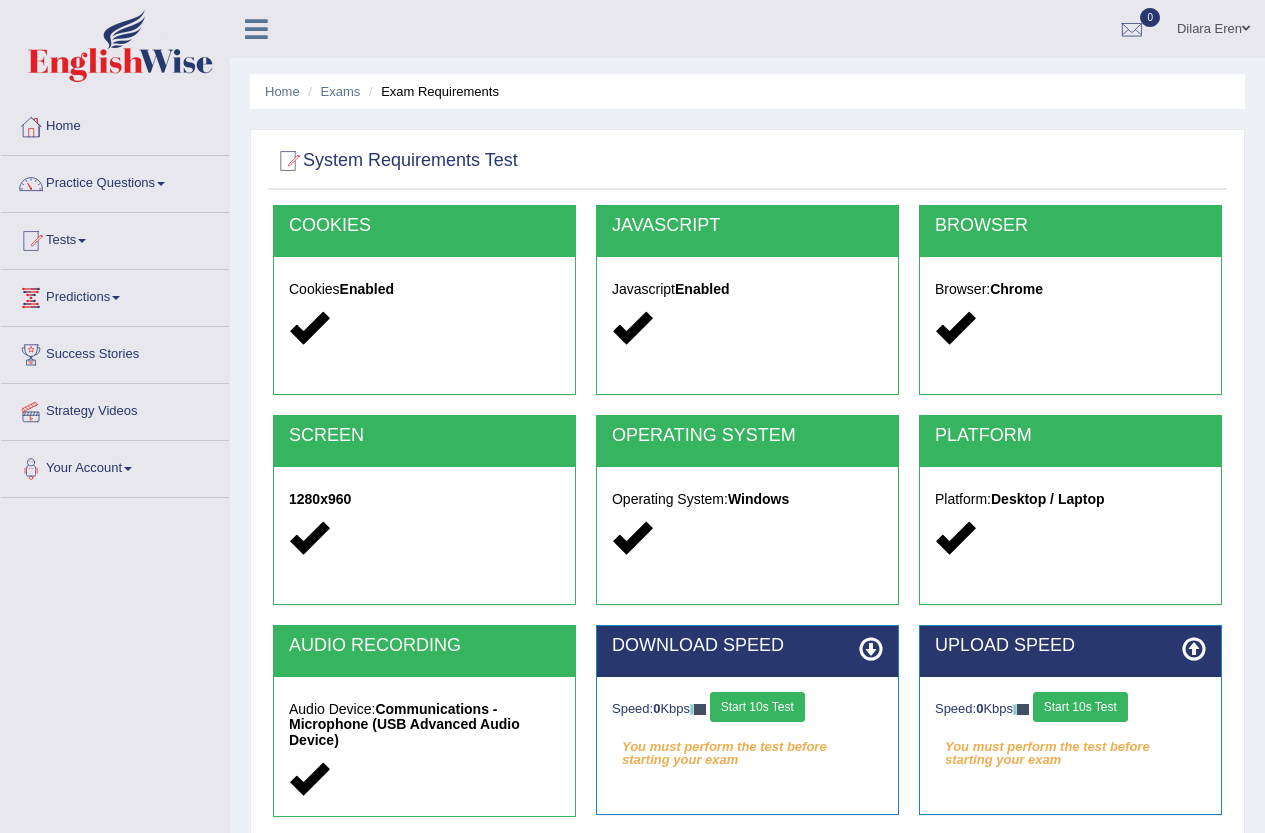 click on "Start 10s Test" at bounding box center (757, 707) 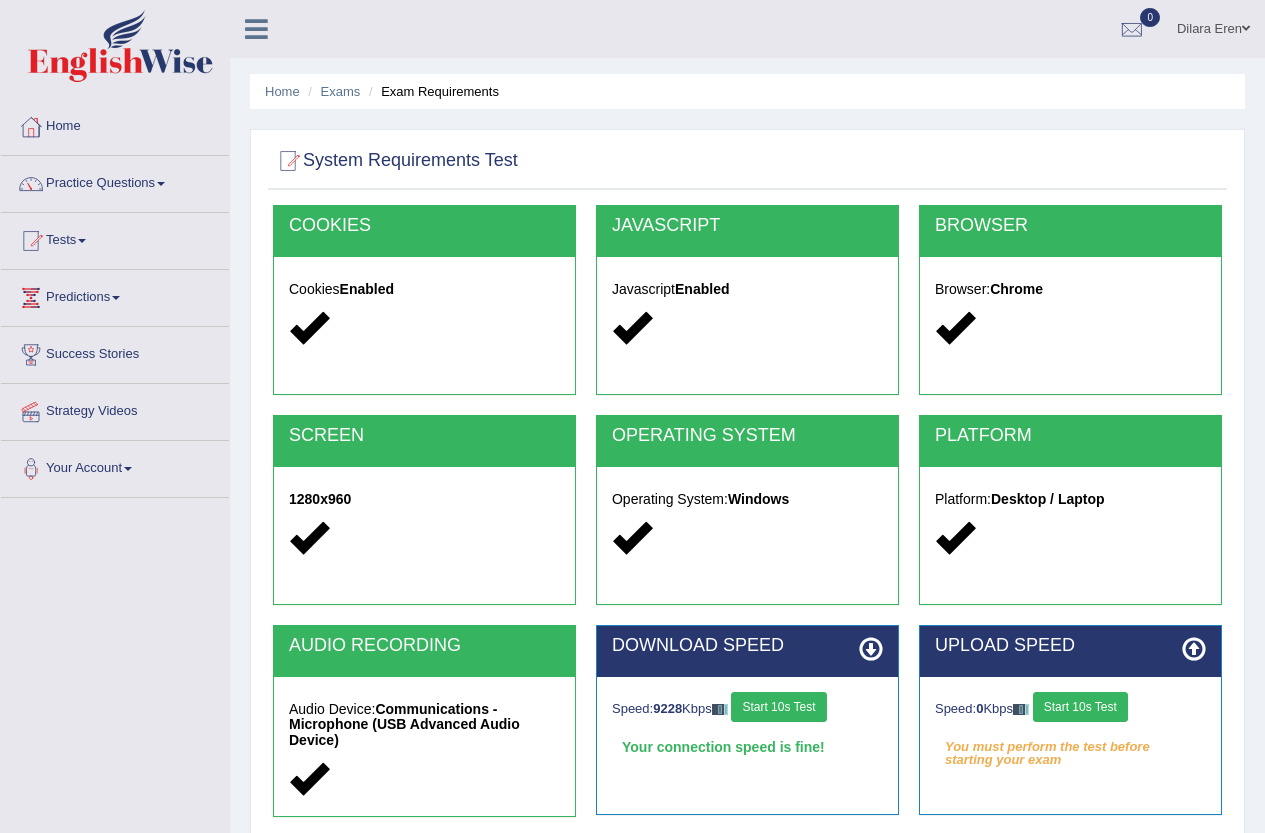 click on "Start 10s Test" at bounding box center (1080, 707) 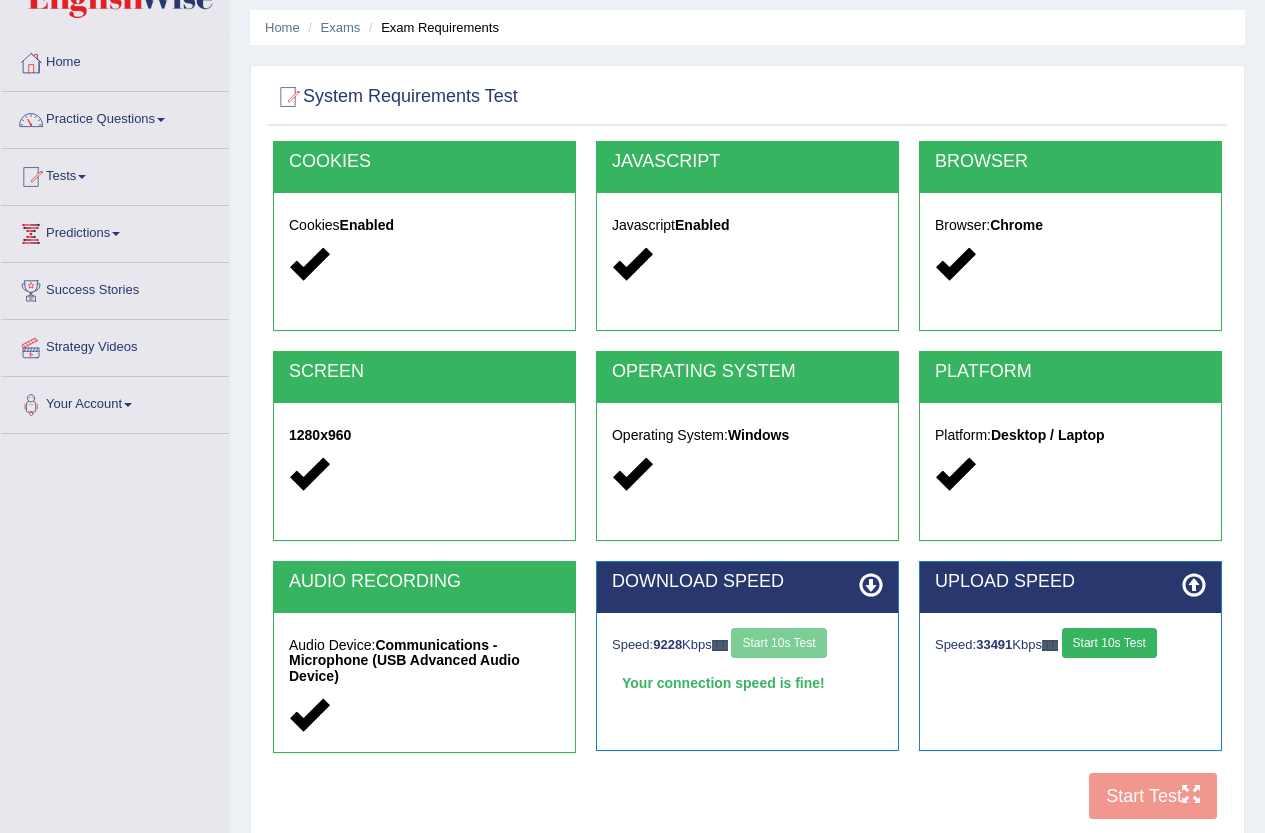 scroll, scrollTop: 100, scrollLeft: 0, axis: vertical 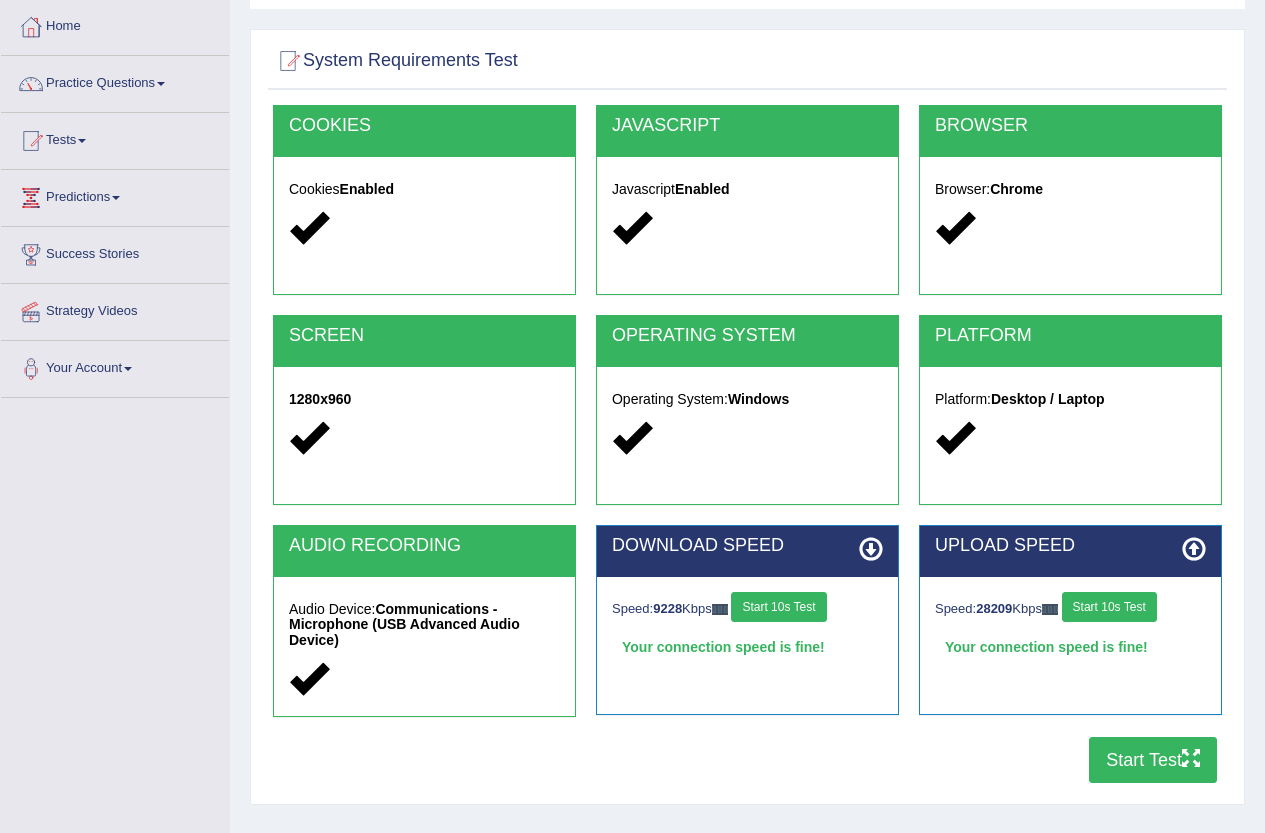 click on "Start Test" at bounding box center [1153, 760] 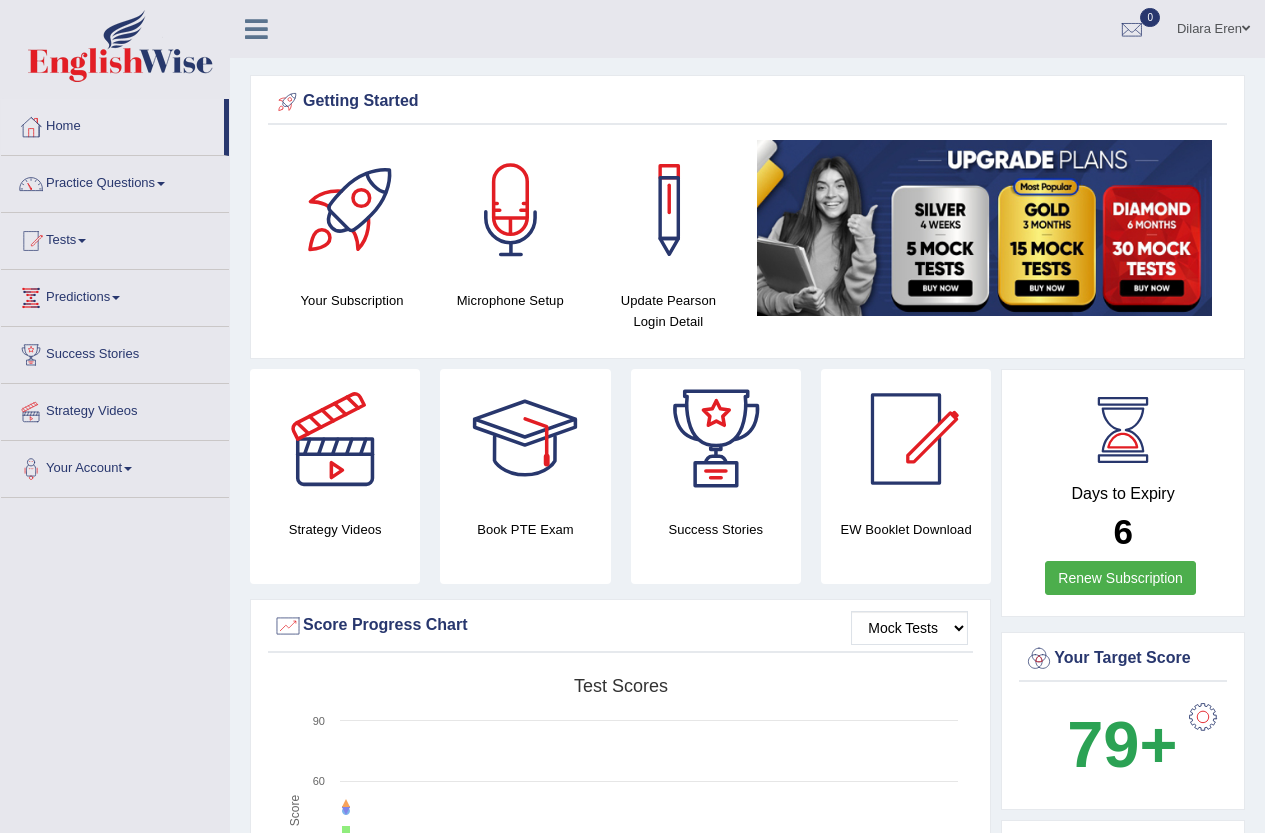scroll, scrollTop: 0, scrollLeft: 0, axis: both 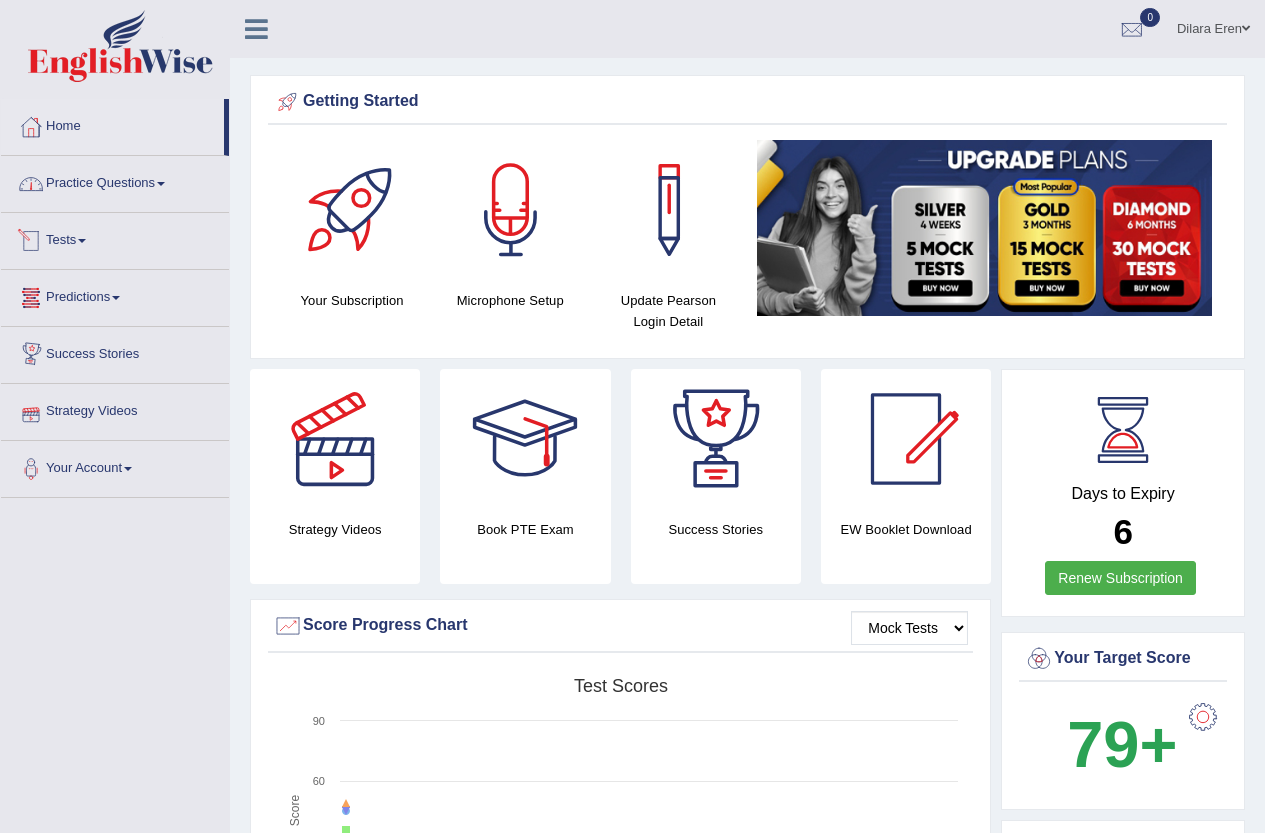 click on "Practice Questions" at bounding box center [115, 181] 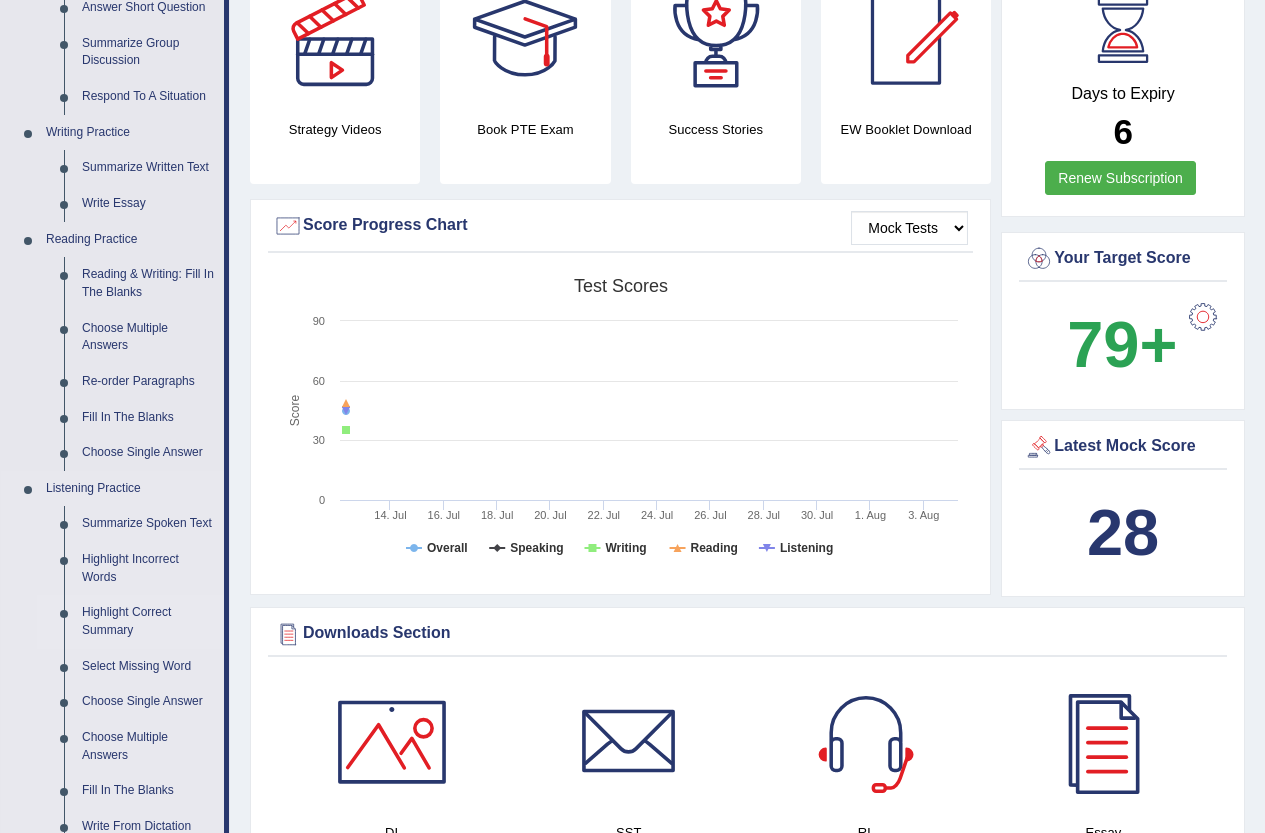 scroll, scrollTop: 800, scrollLeft: 0, axis: vertical 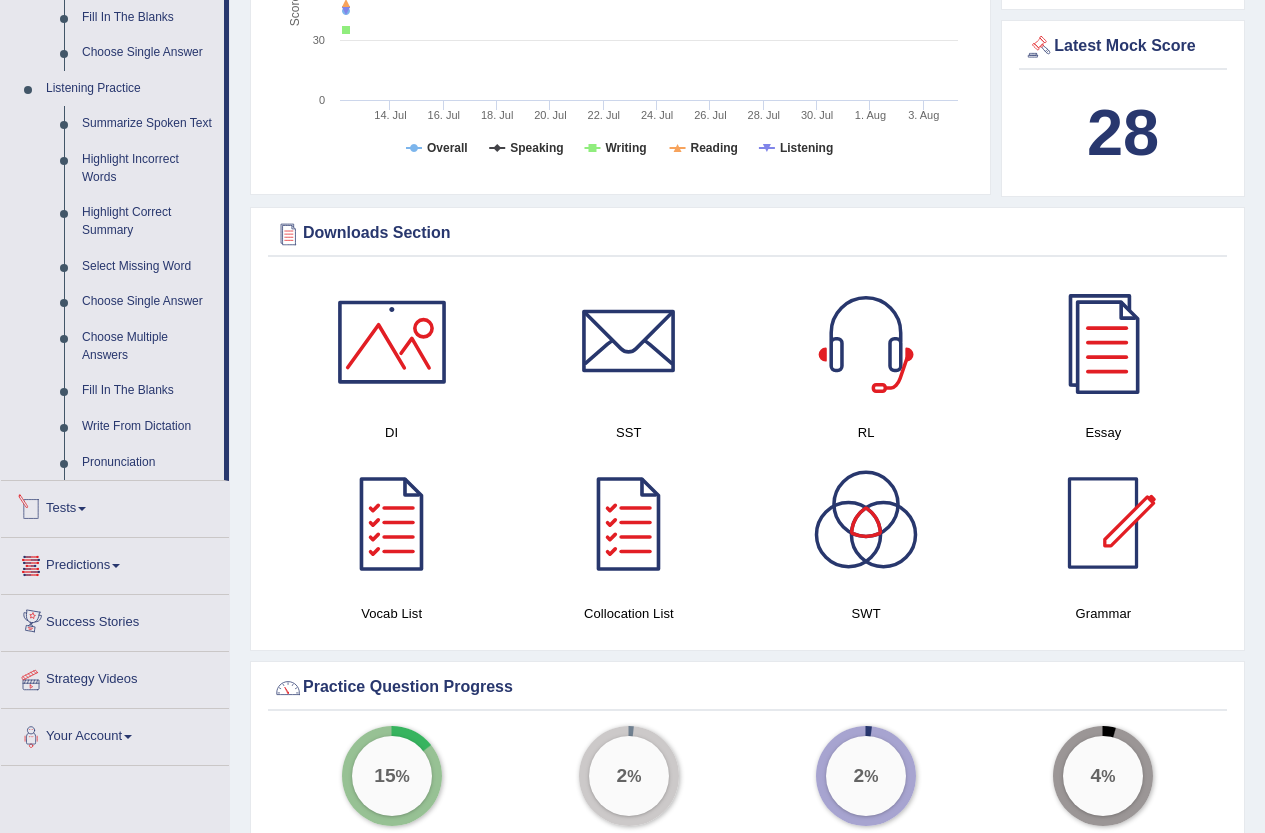 click on "Tests" at bounding box center [115, 506] 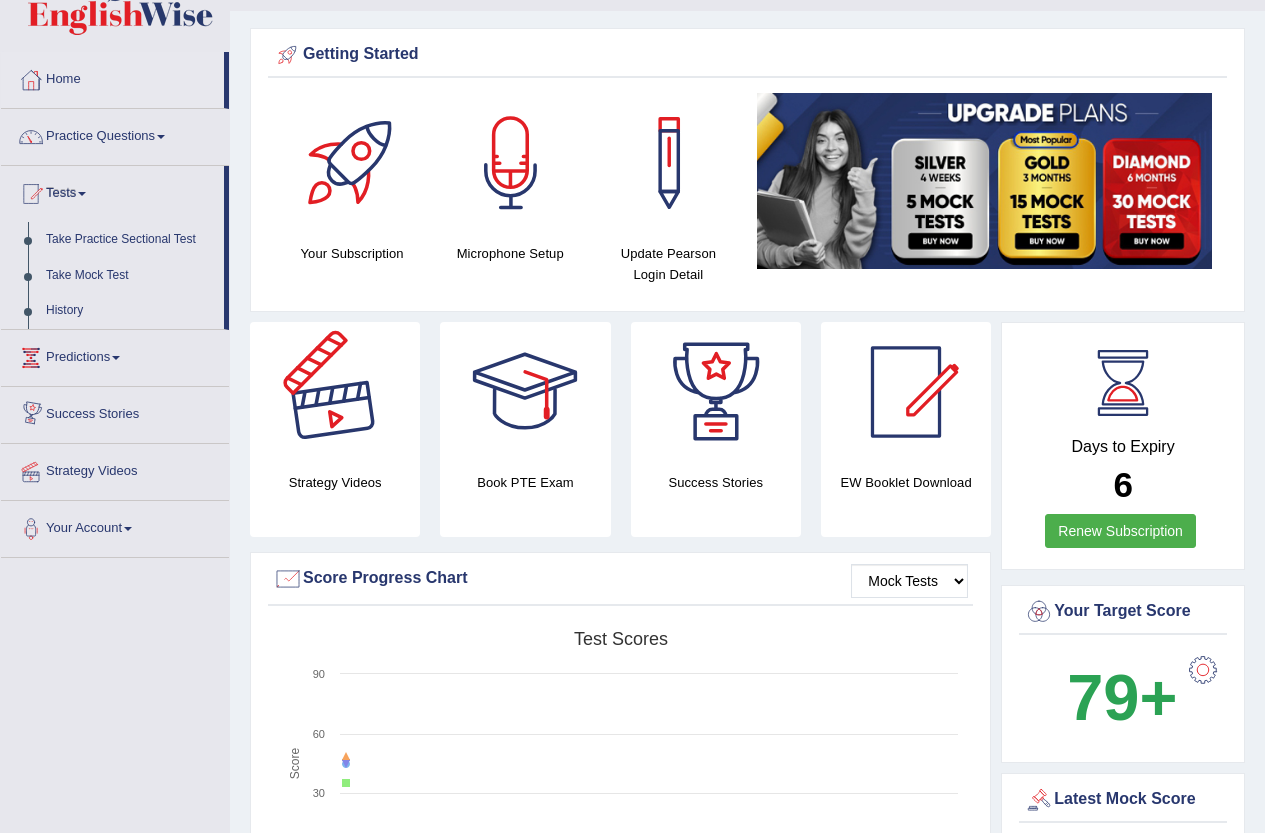 scroll, scrollTop: 0, scrollLeft: 0, axis: both 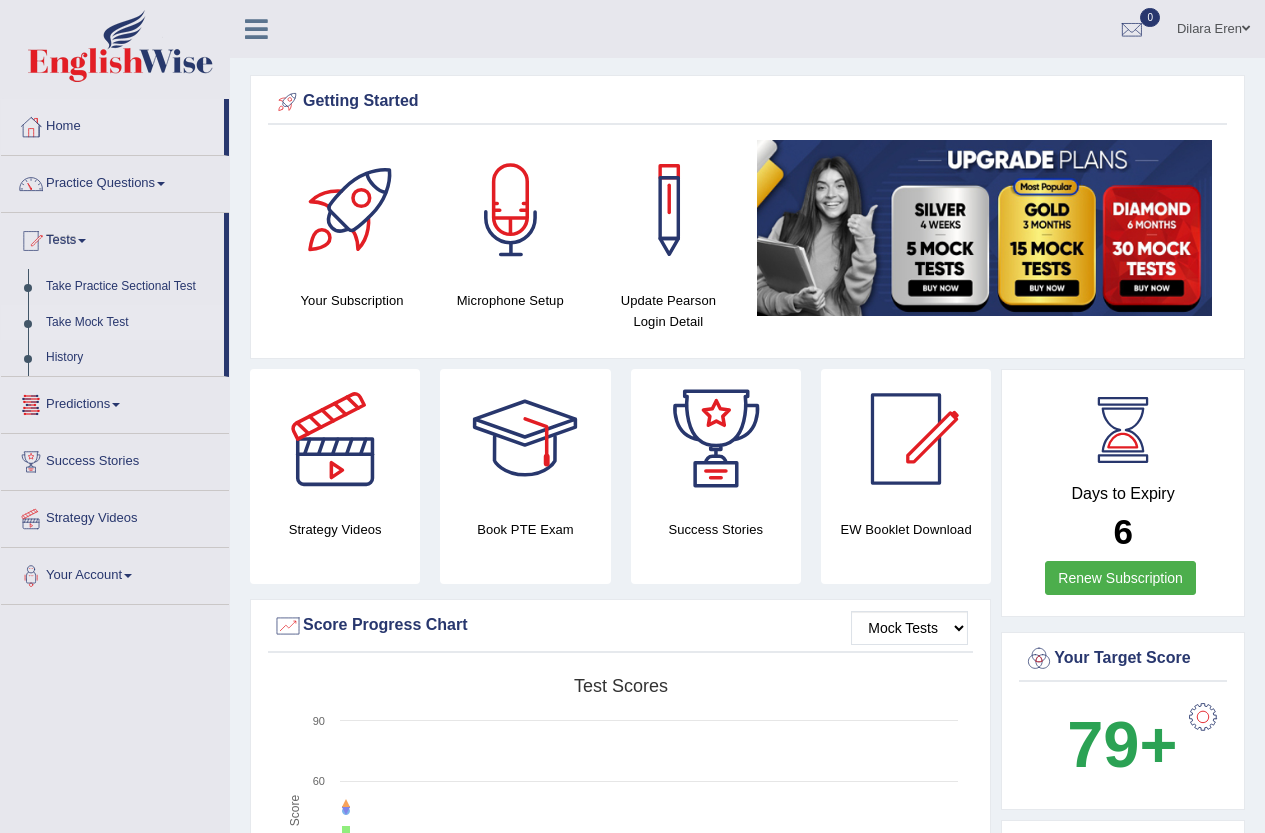 click on "Take Mock Test" at bounding box center [130, 323] 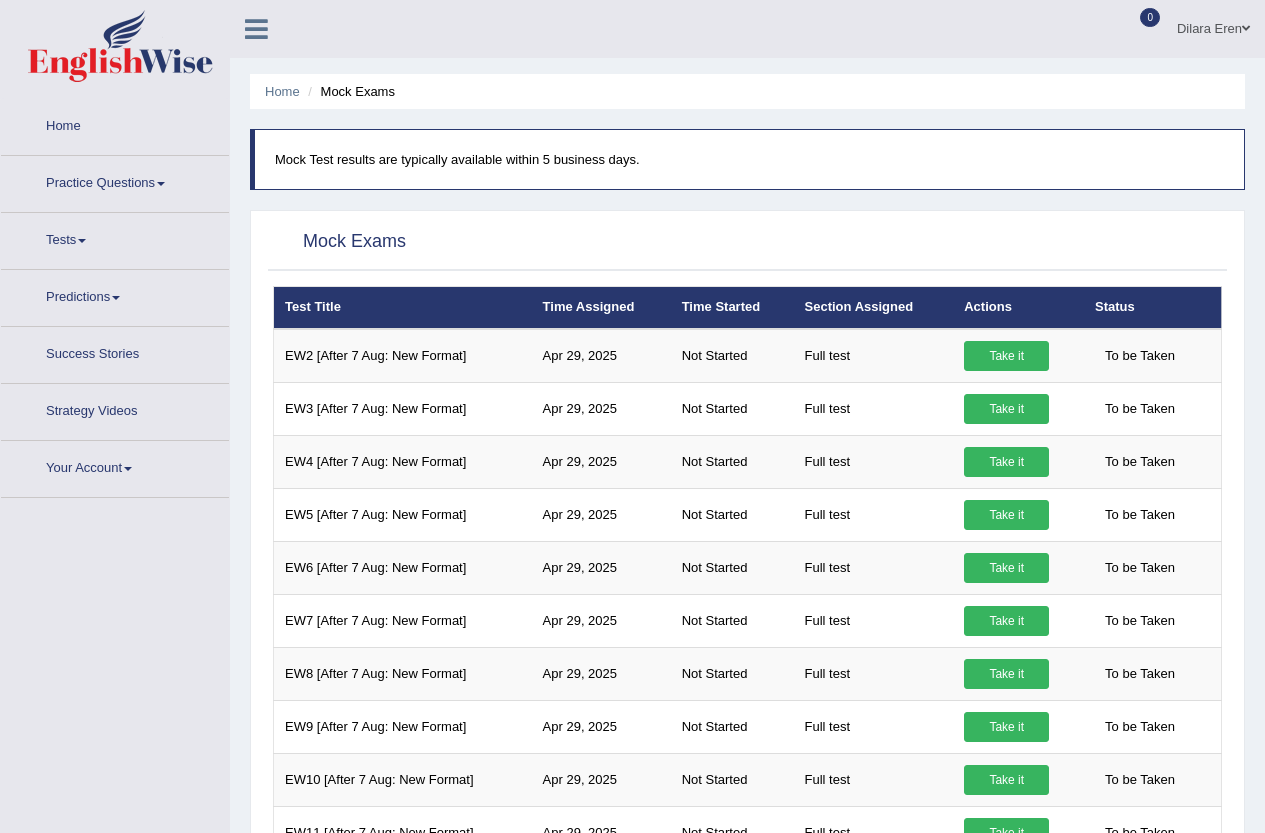 click on "Tests" at bounding box center [115, 238] 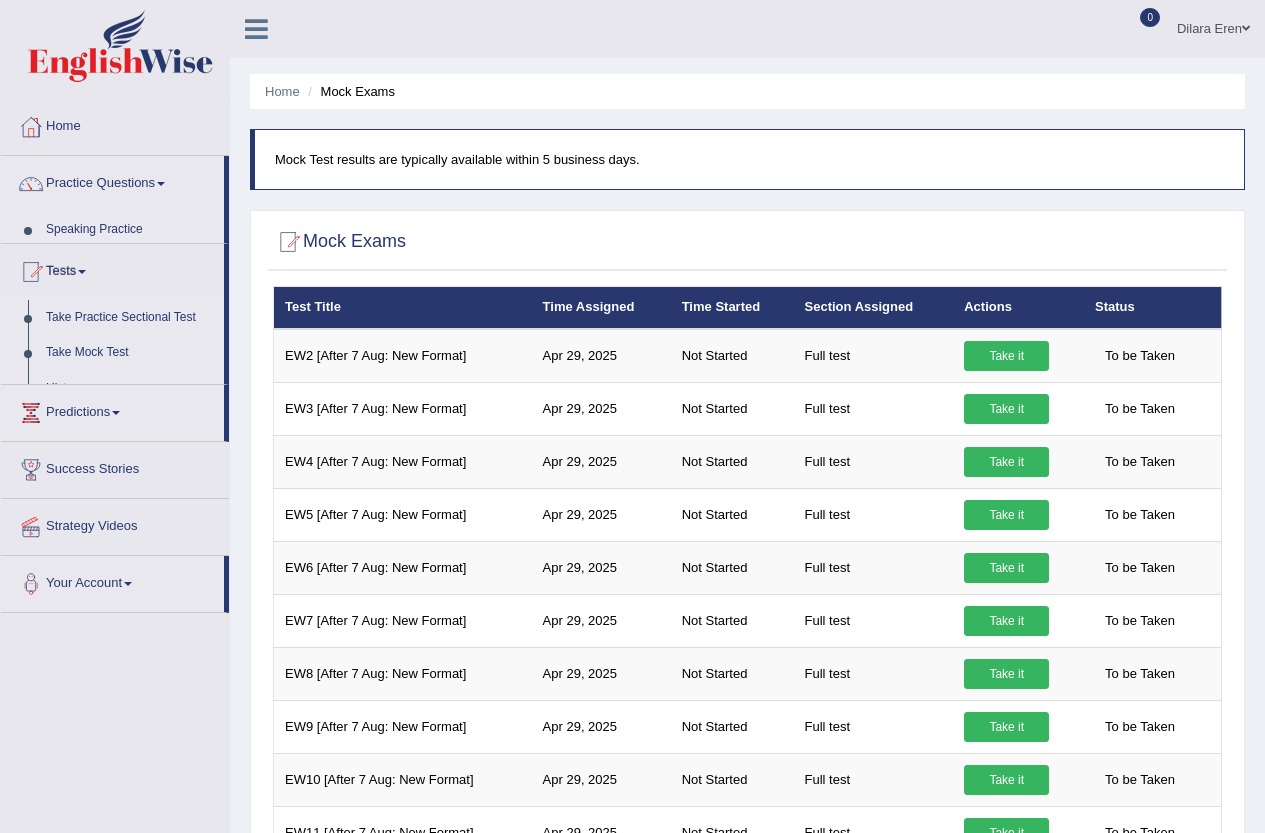 scroll, scrollTop: 0, scrollLeft: 0, axis: both 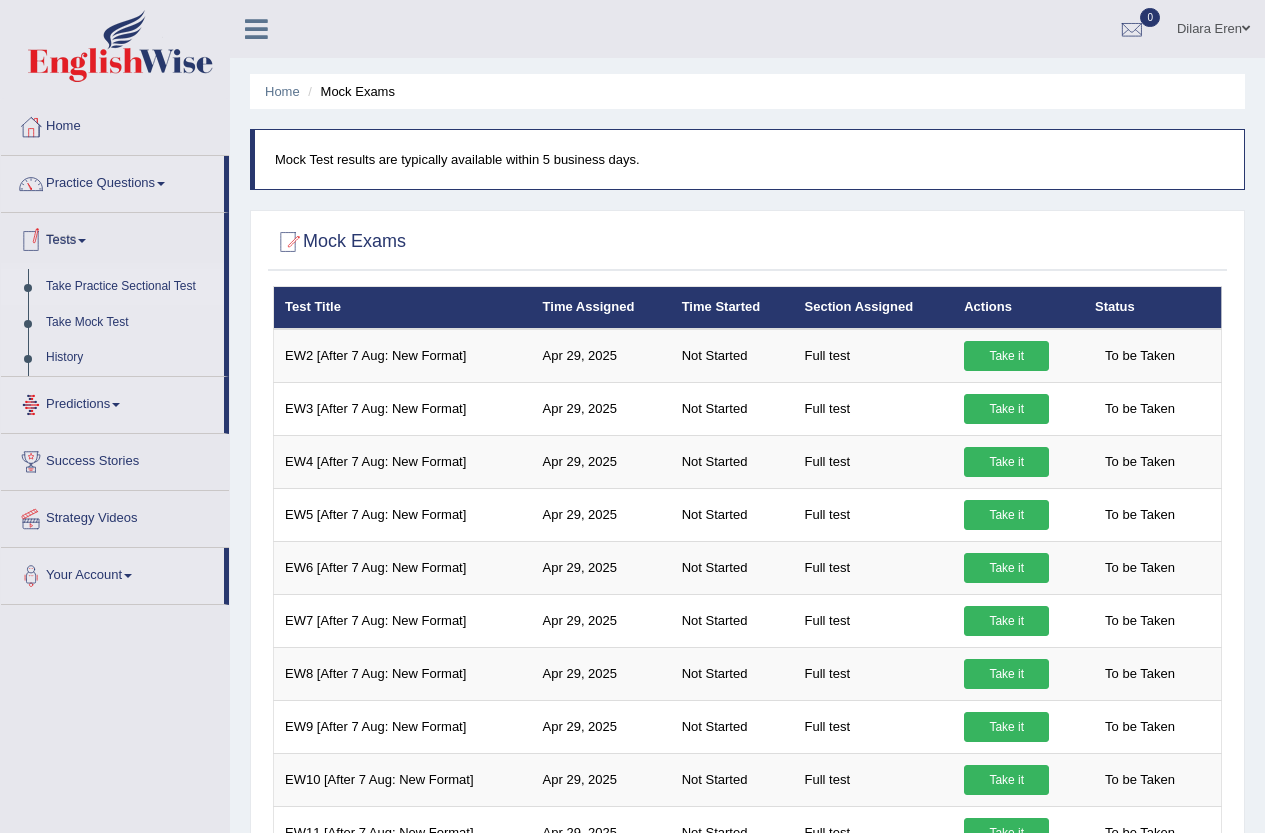 click on "Take Practice Sectional Test" at bounding box center [130, 287] 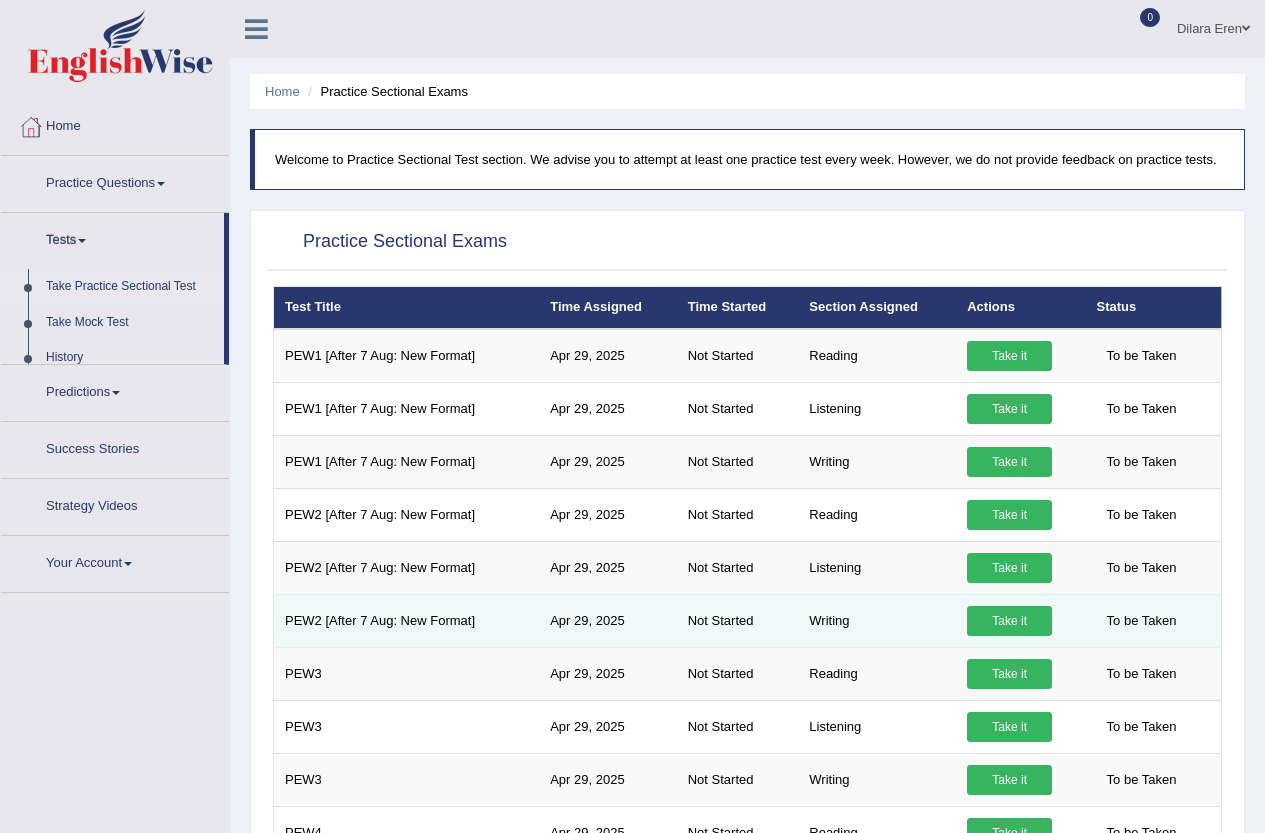 scroll, scrollTop: 0, scrollLeft: 0, axis: both 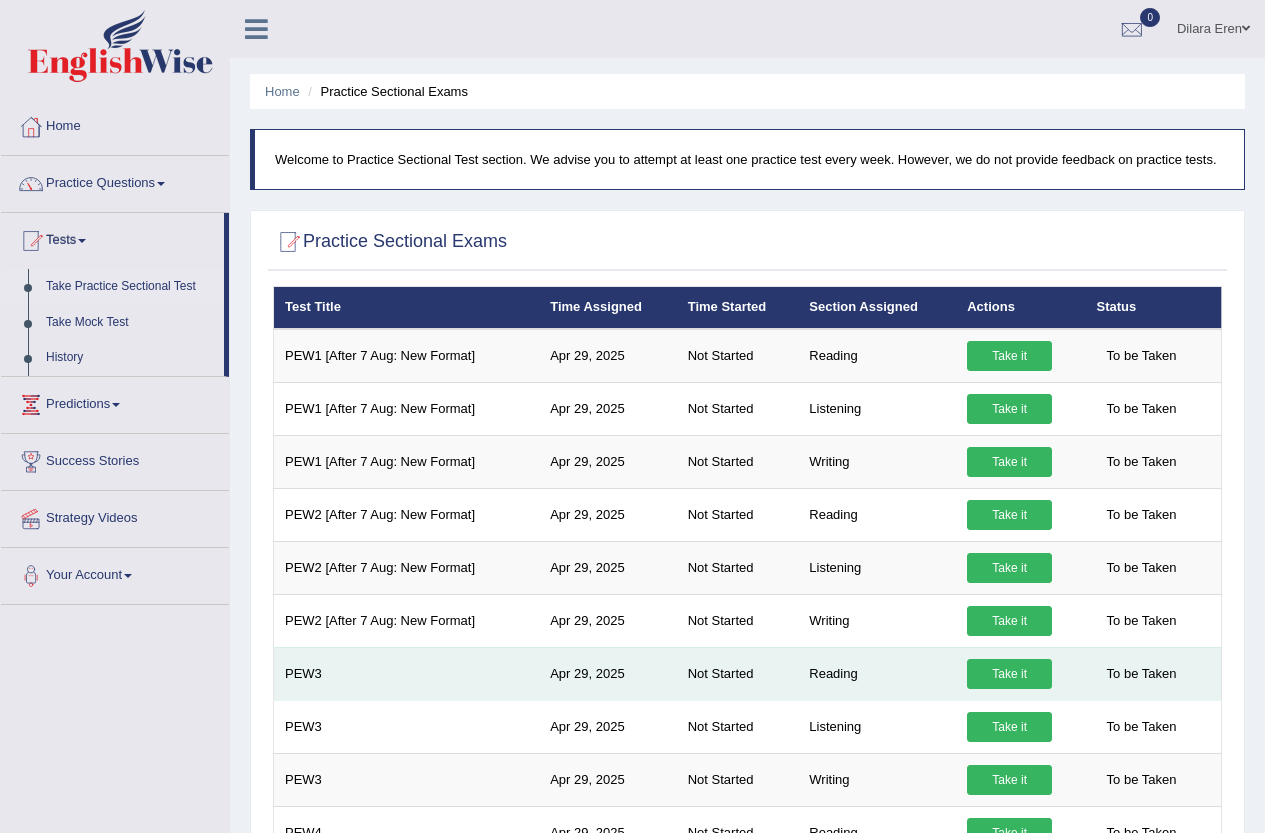 click on "Take it" at bounding box center (1009, 674) 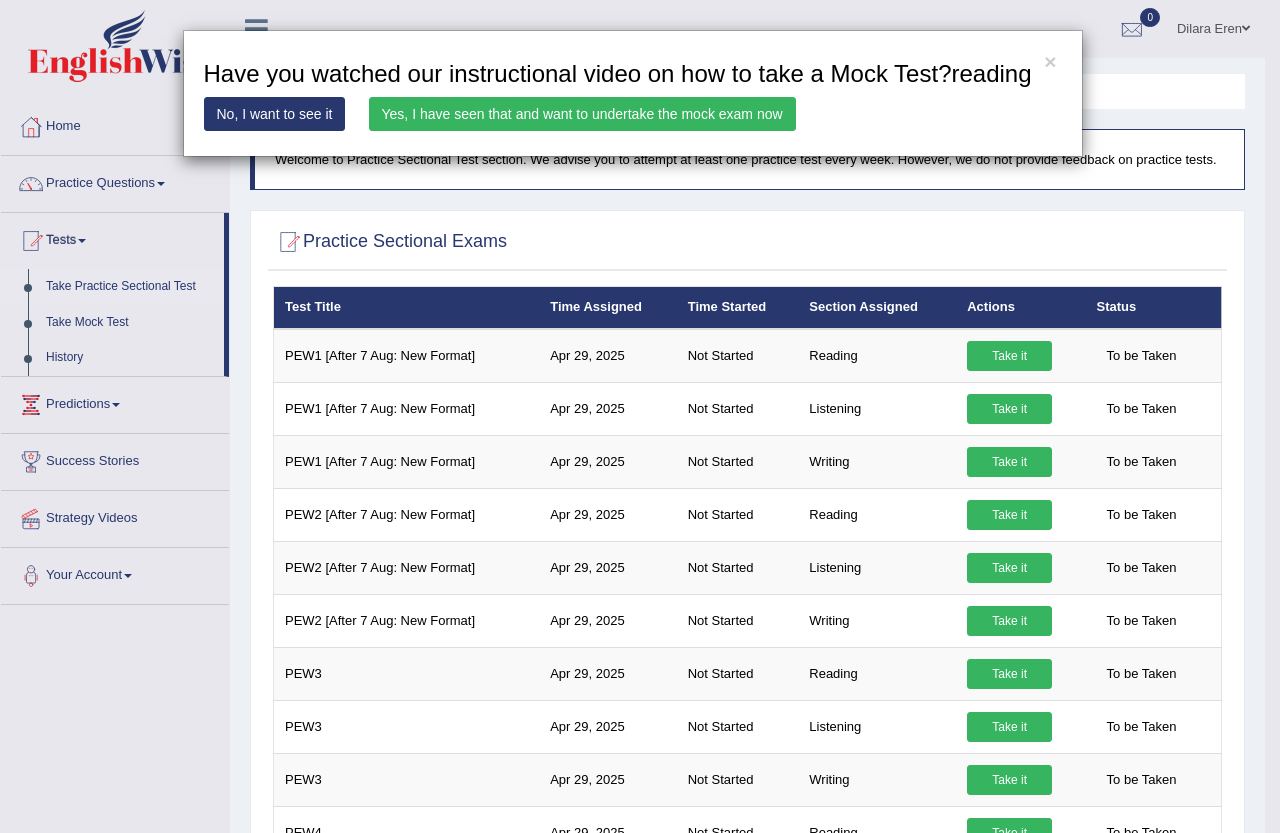 click on "Yes, I have seen that and want to undertake the mock exam now" at bounding box center (582, 114) 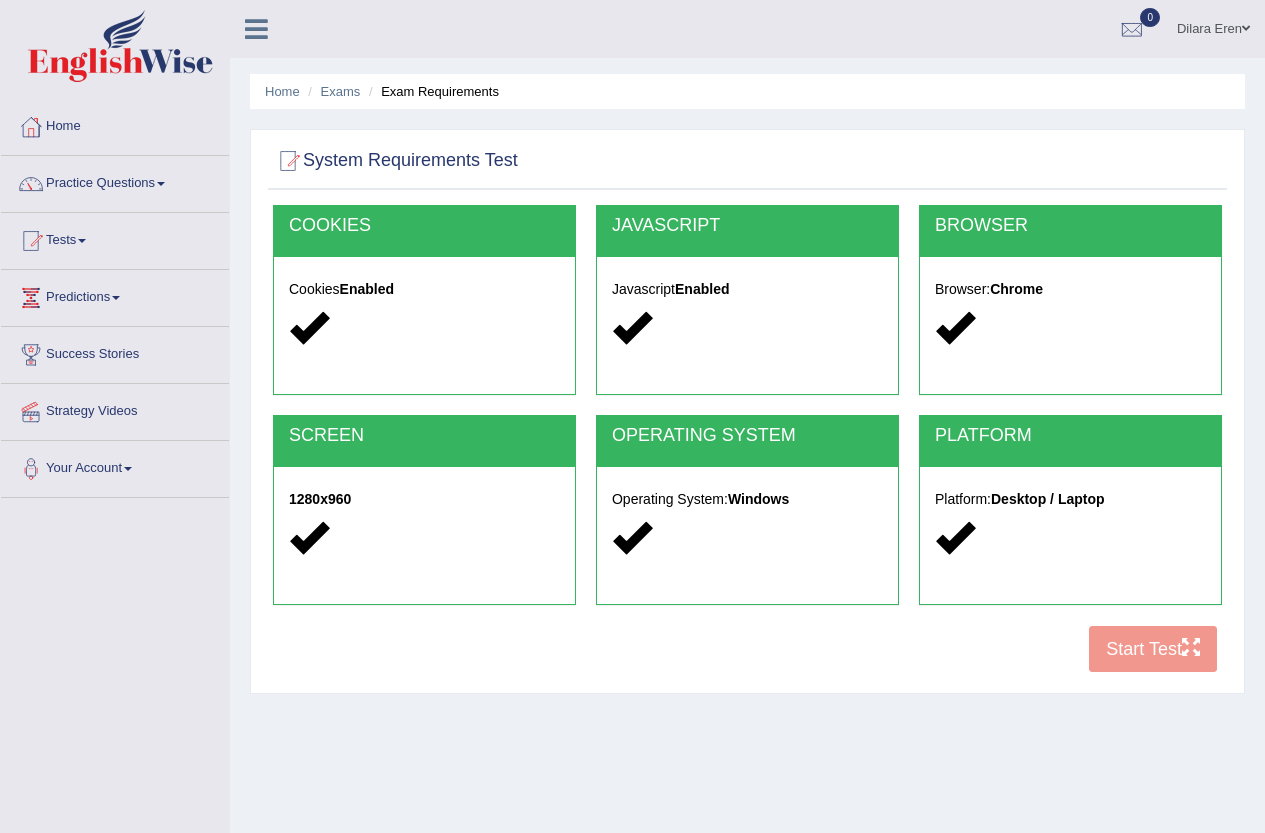 scroll, scrollTop: 0, scrollLeft: 0, axis: both 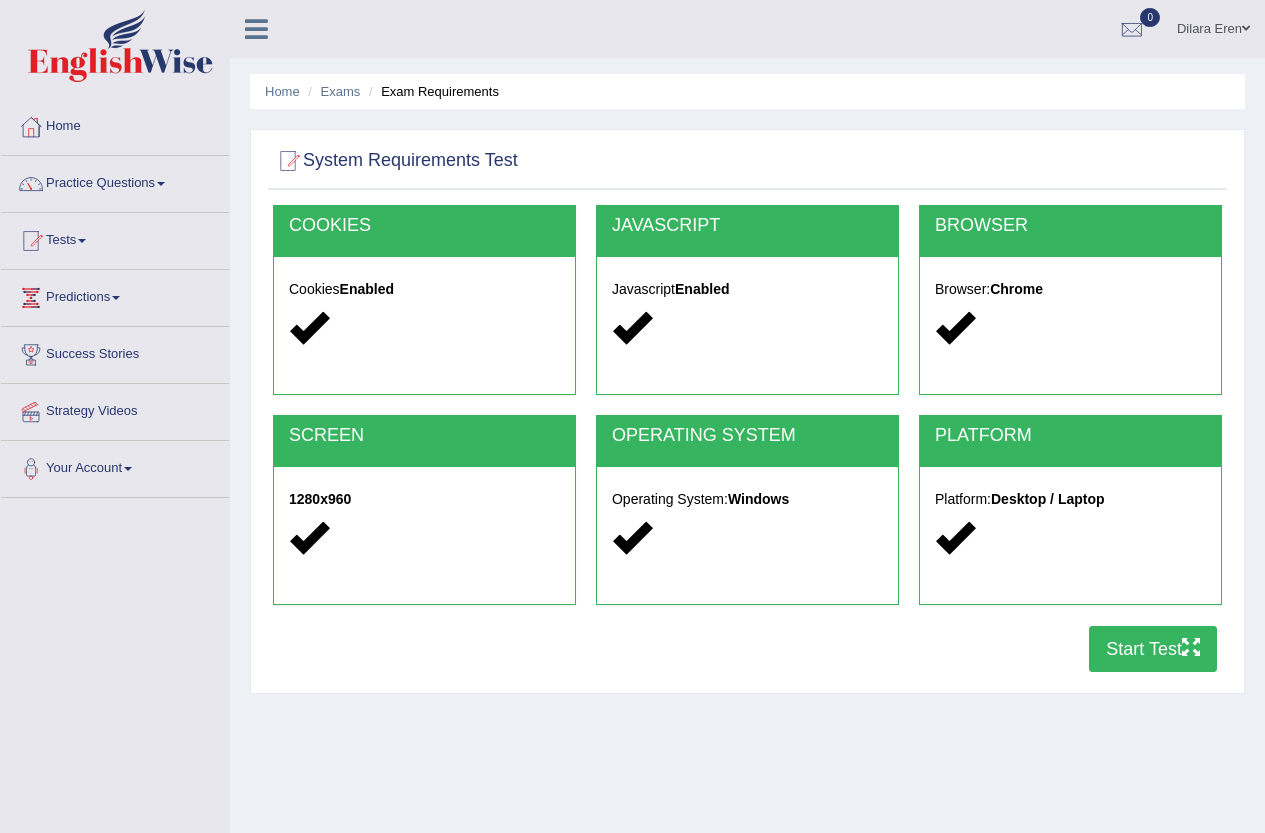click on "Start Test" at bounding box center [1153, 649] 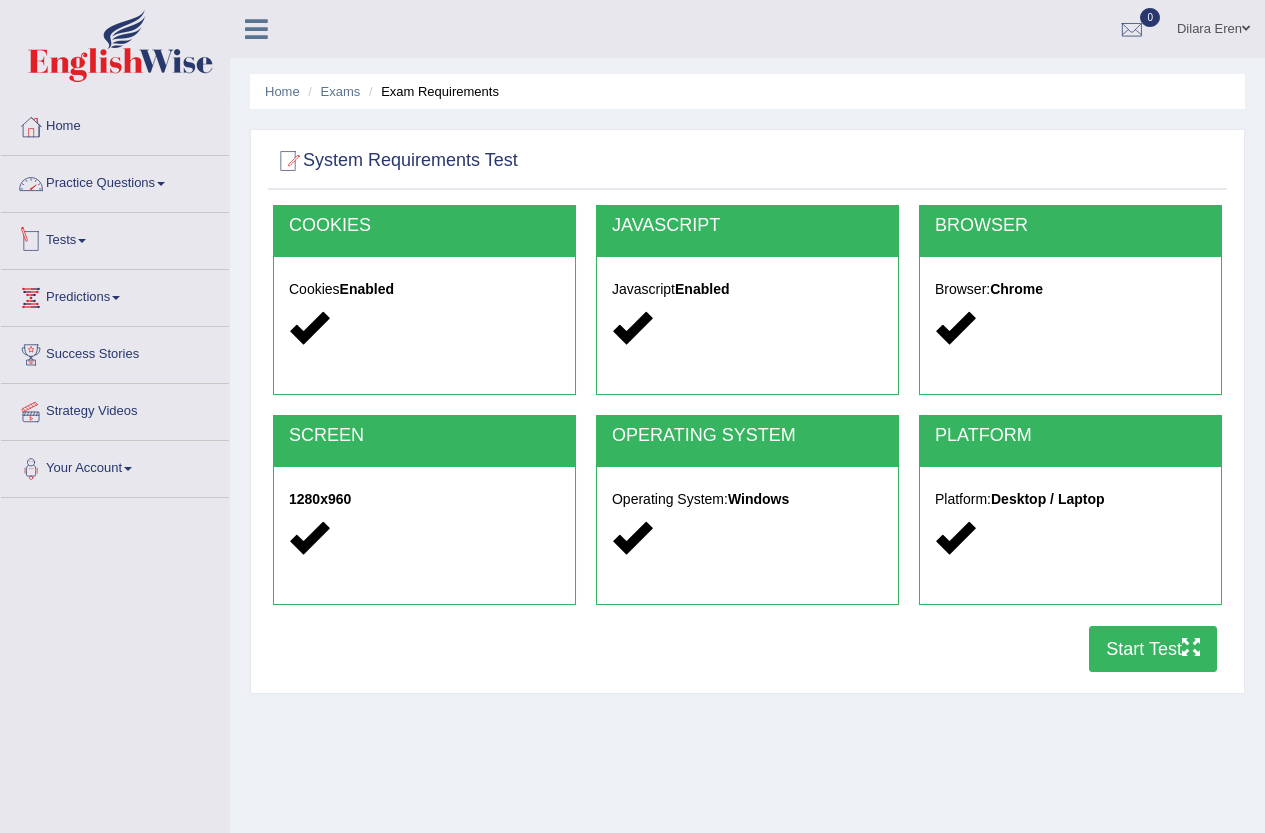 click on "Tests" at bounding box center [115, 238] 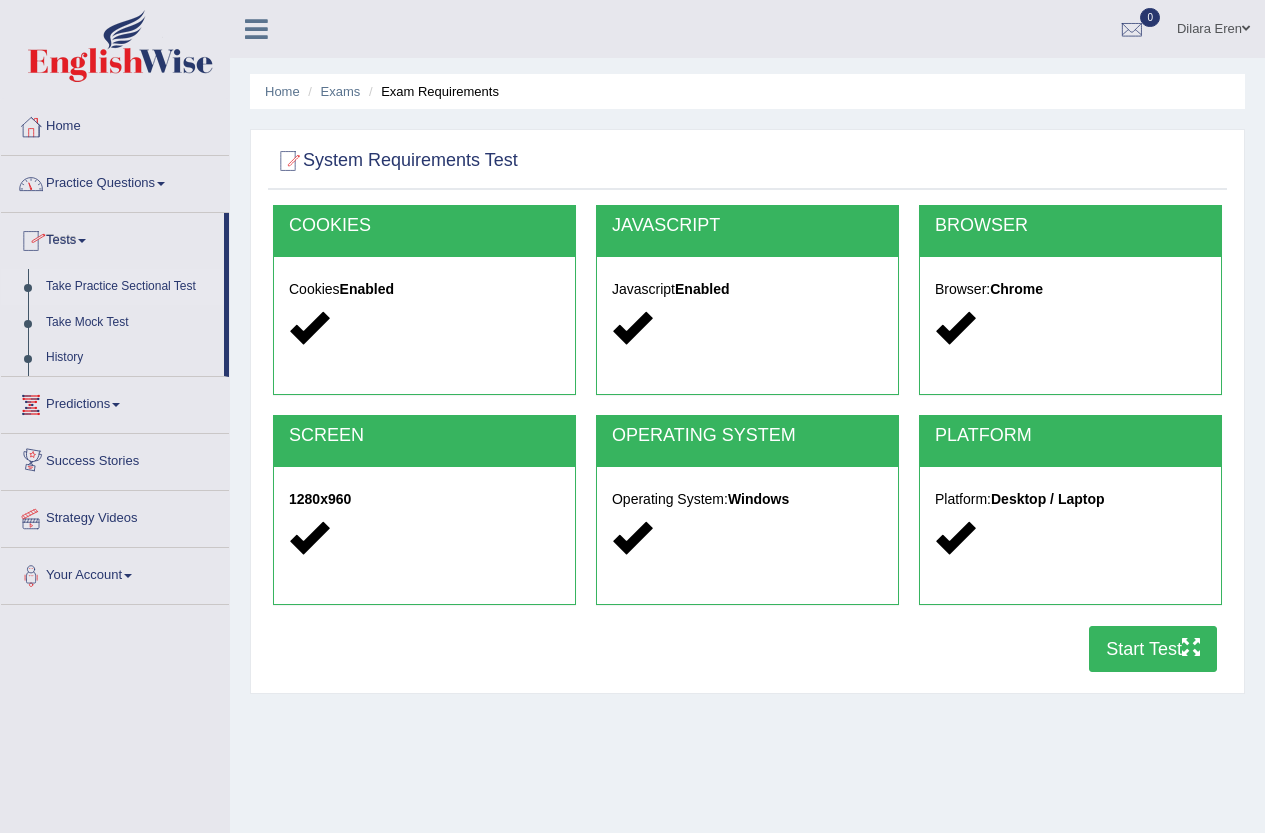 click on "Take Practice Sectional Test" at bounding box center (130, 287) 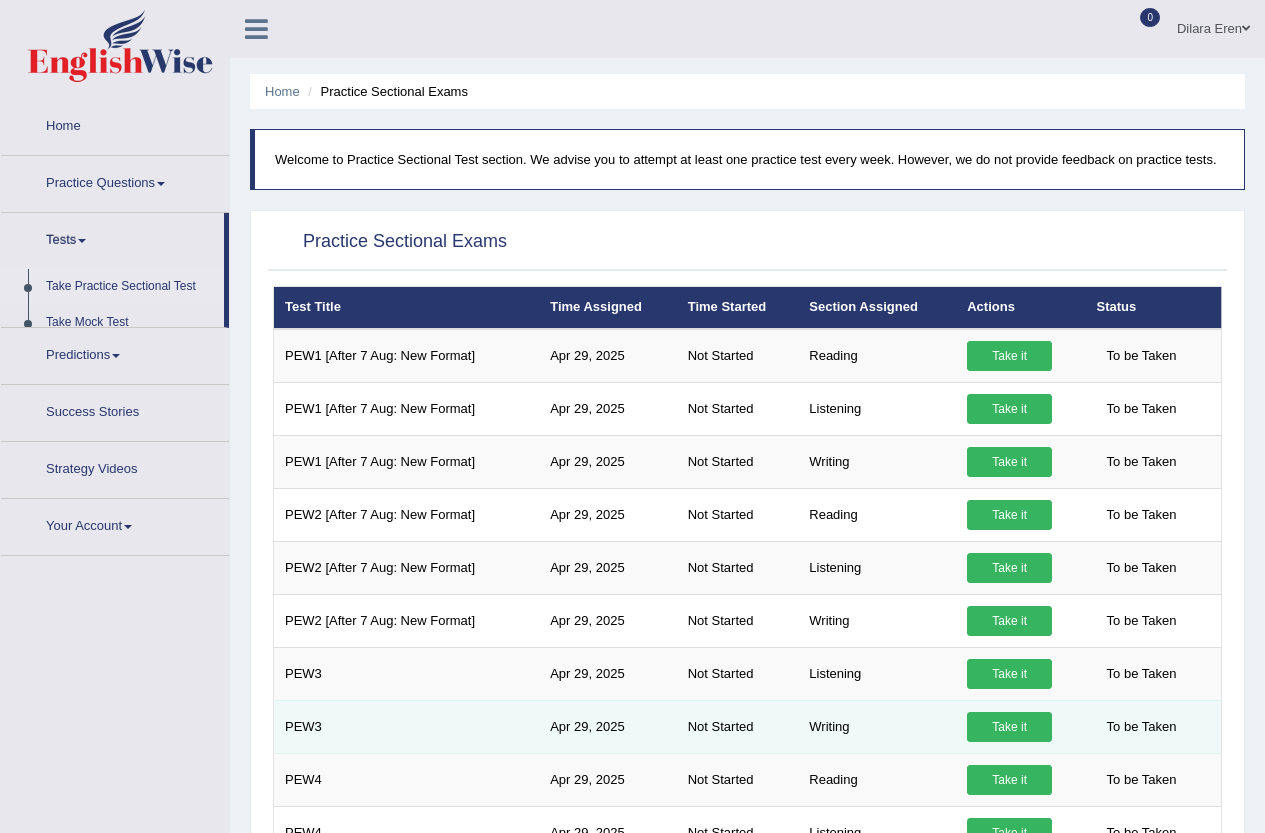 click on "Take it" at bounding box center [1009, 727] 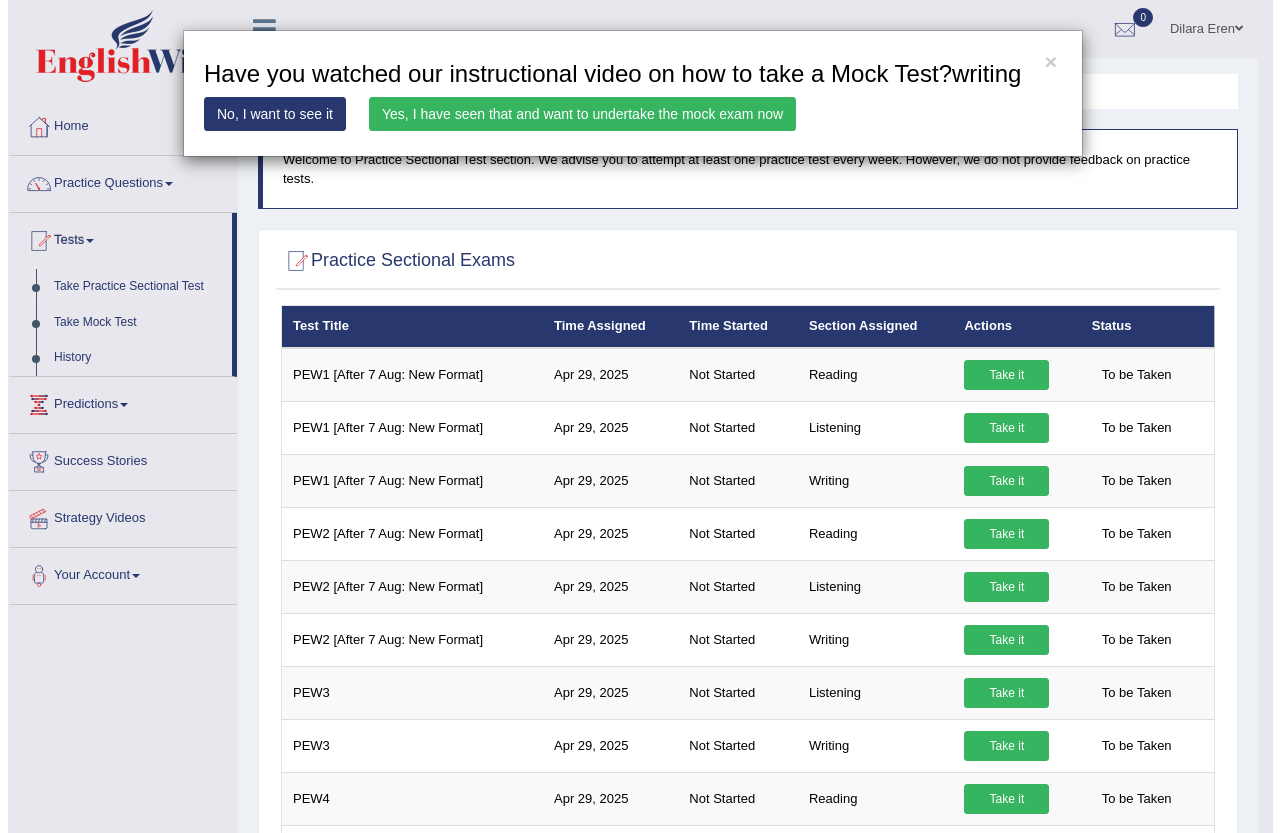 scroll, scrollTop: 0, scrollLeft: 0, axis: both 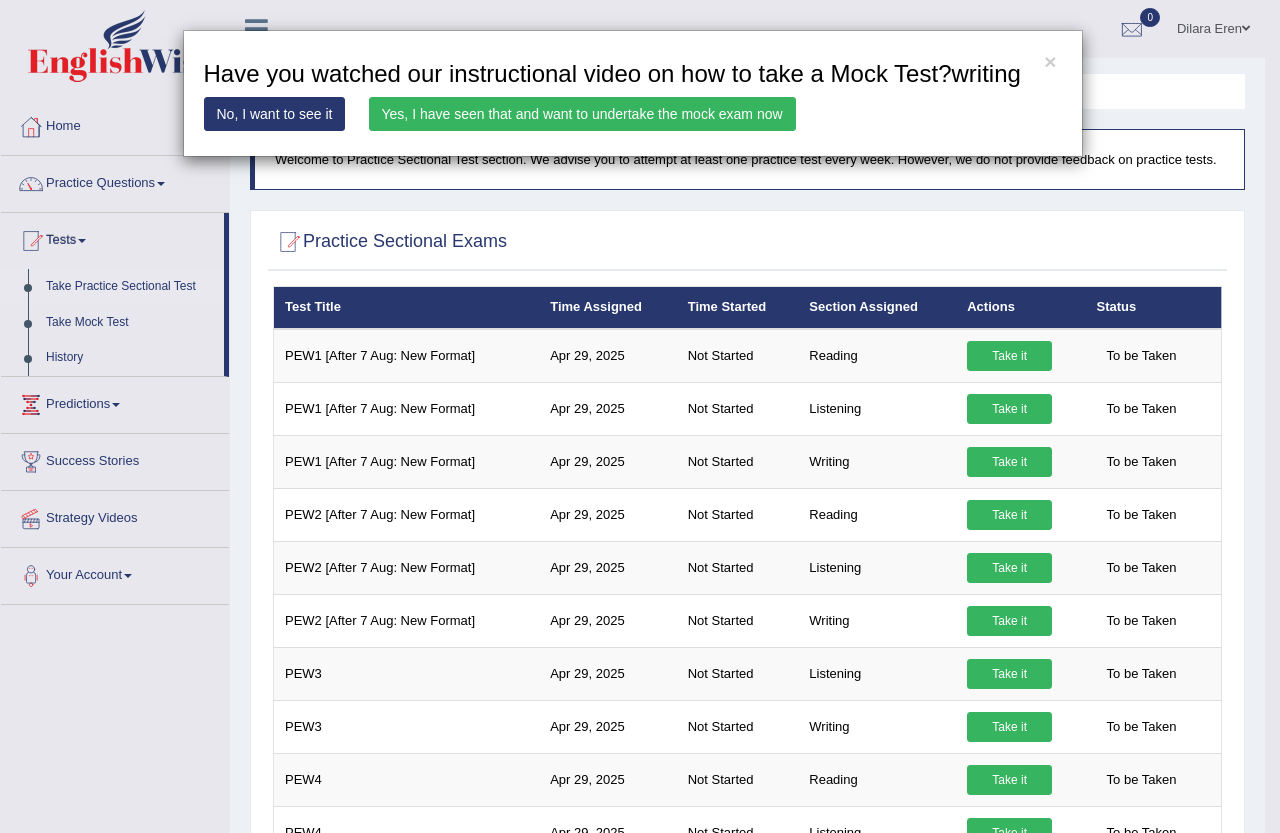 click on "Yes, I have seen that and want to undertake the mock exam now" at bounding box center (582, 114) 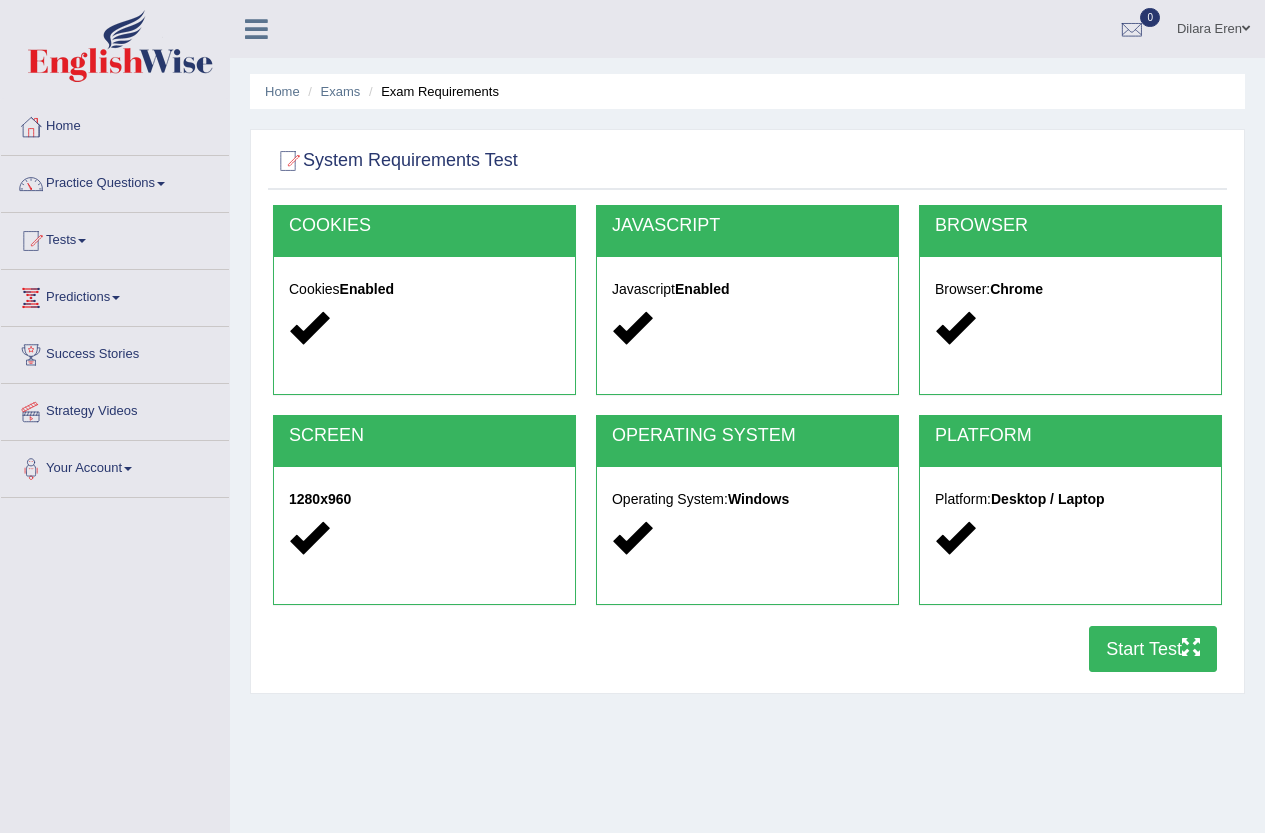 scroll, scrollTop: 0, scrollLeft: 0, axis: both 